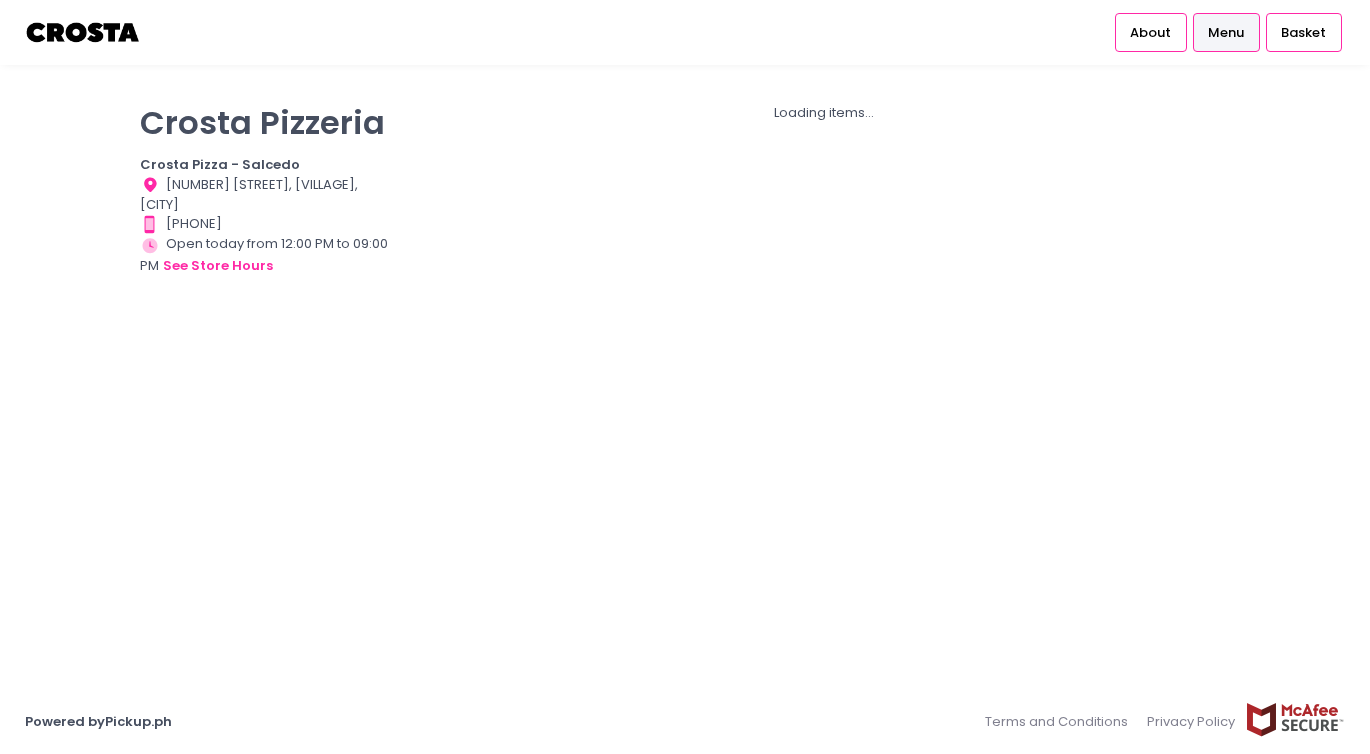 scroll, scrollTop: 0, scrollLeft: 0, axis: both 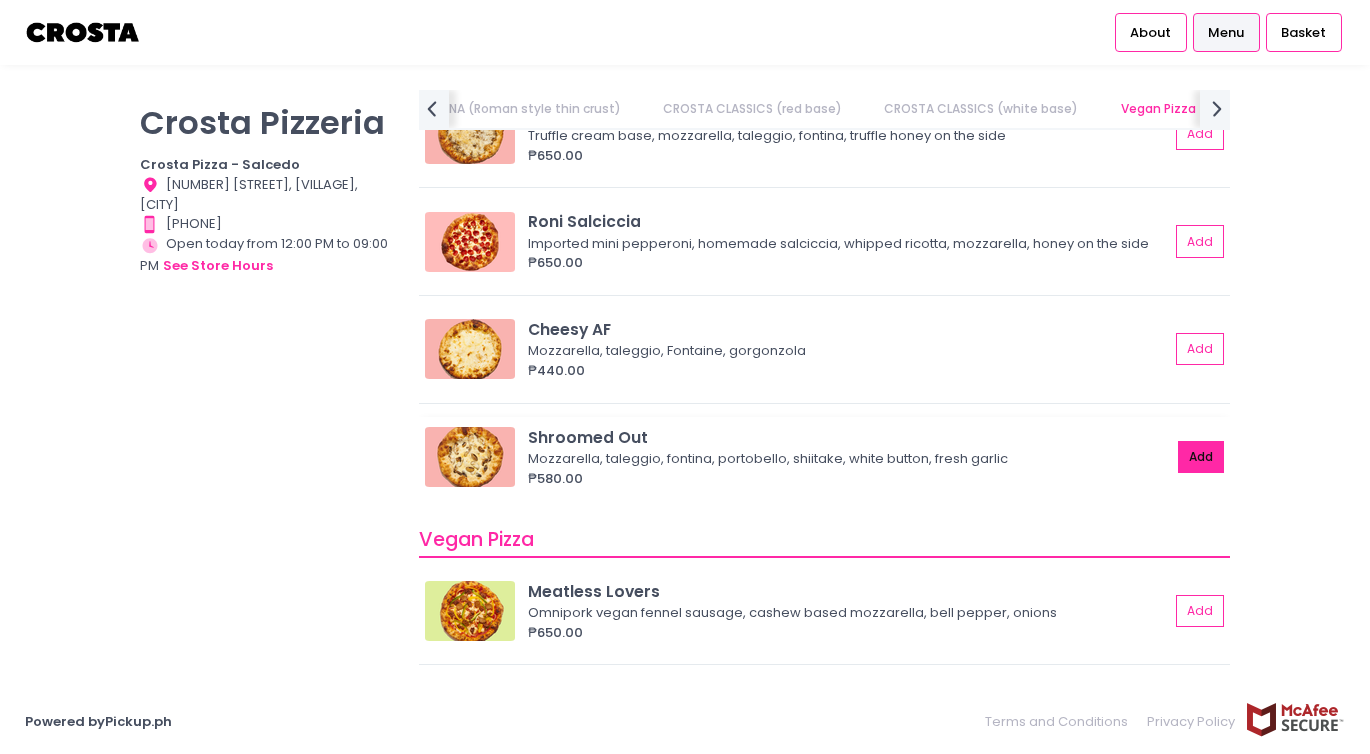 click on "Add" at bounding box center (1201, 457) 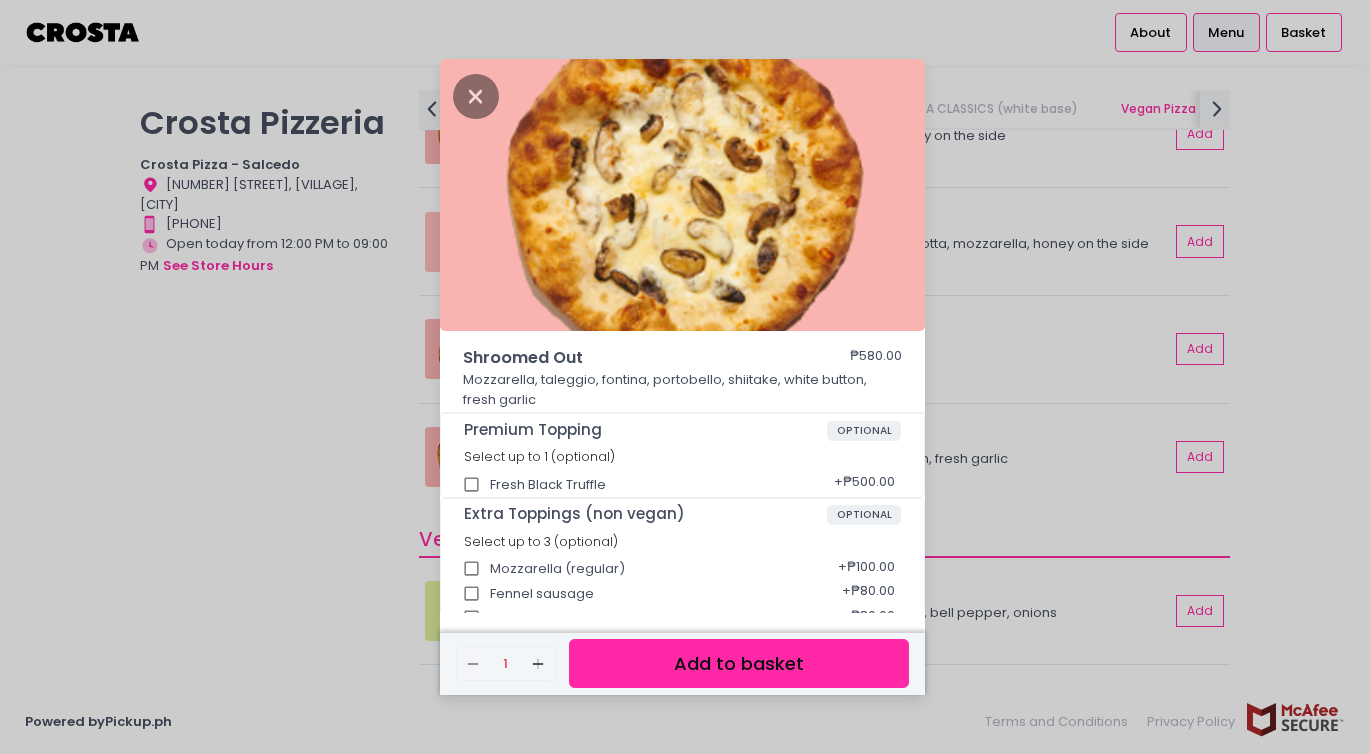 click on "Add to basket" at bounding box center [739, 663] 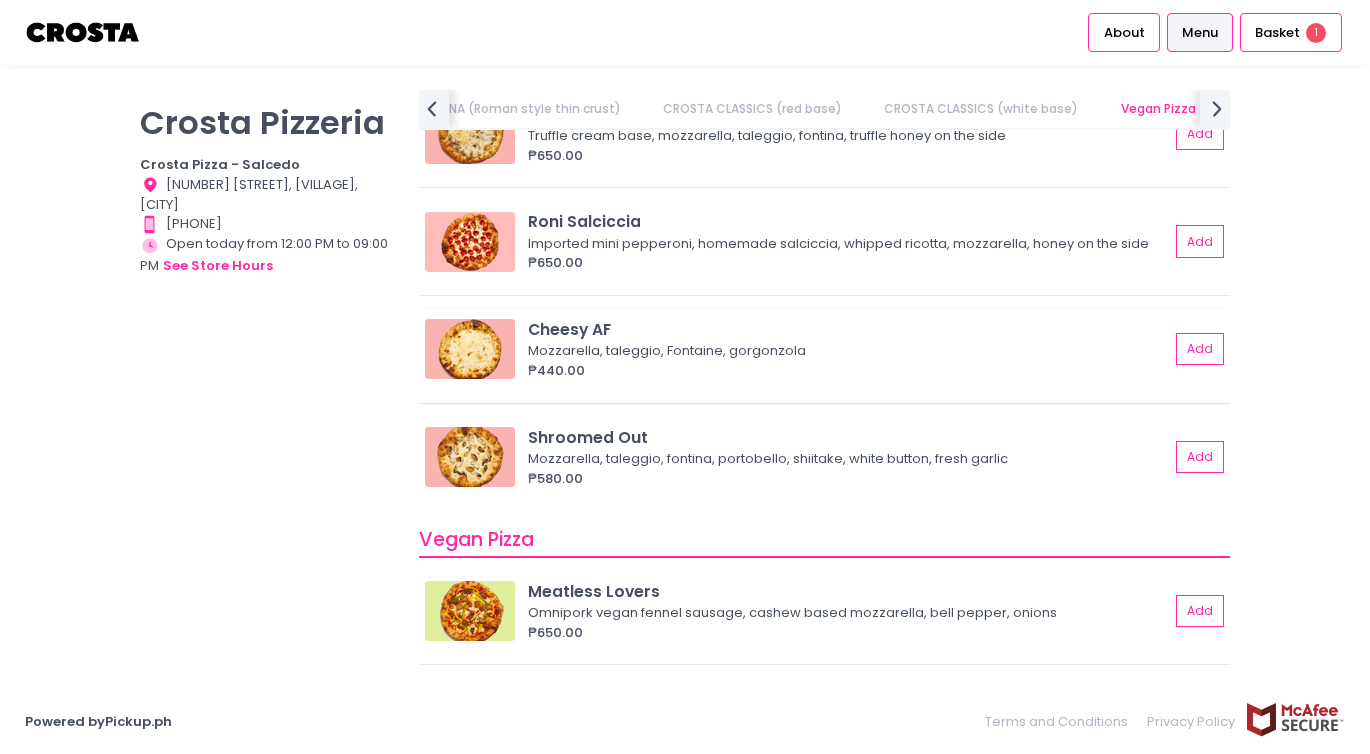 scroll, scrollTop: 1339, scrollLeft: 0, axis: vertical 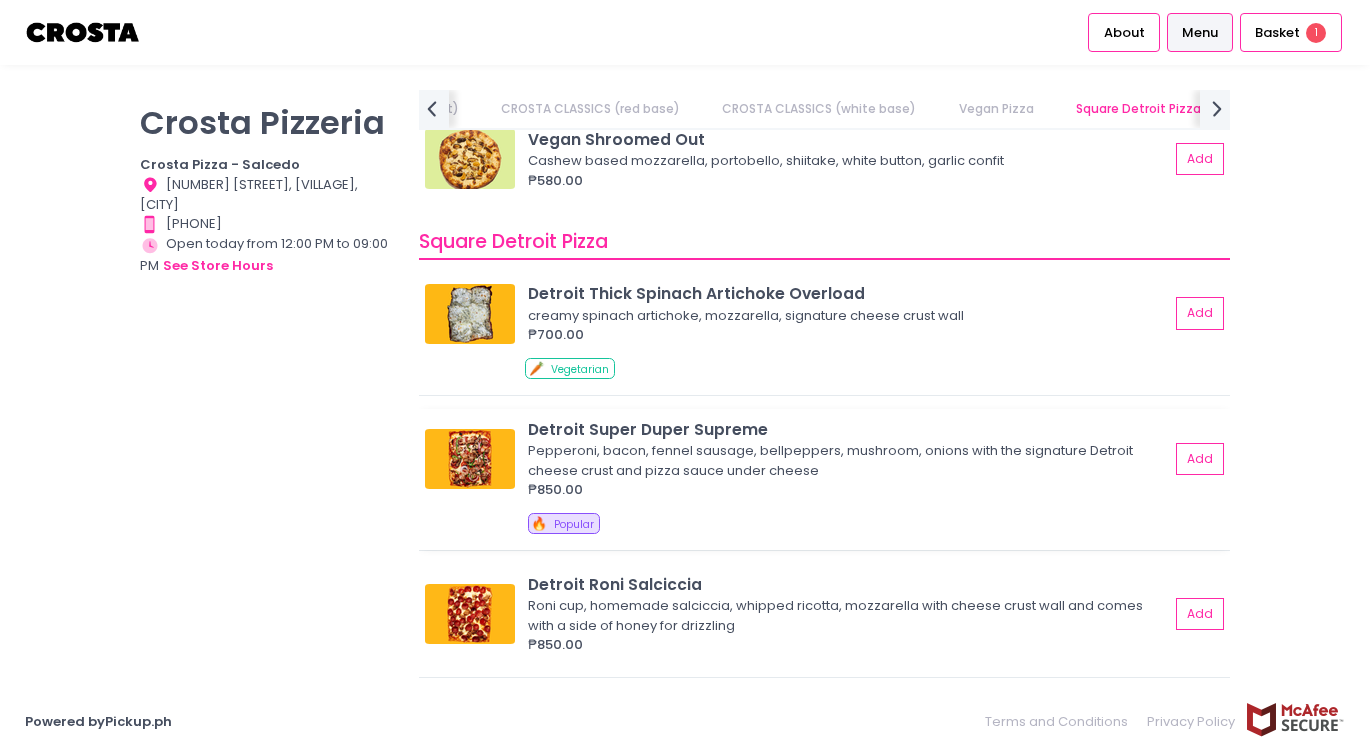 click on "Detroit Super Duper Supreme Pepperoni, bacon, fennel sausage, bellpeppers, mushroom, onions with the signature Detroit cheese crust and pizza sauce under cheese ₱850.00 Add" at bounding box center (824, 459) 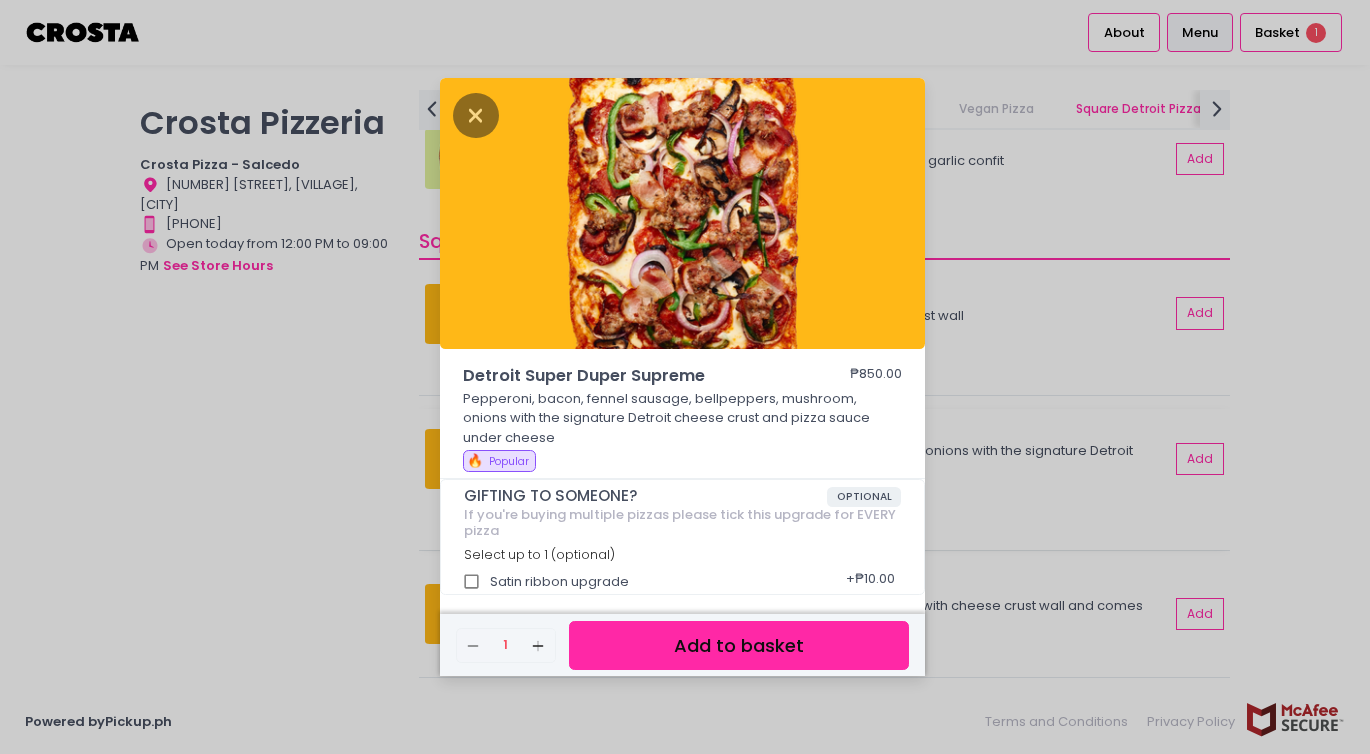 click on "Detroit Super Duper Supreme ₱850.00 Pepperoni, bacon, fennel sausage, bellpeppers, mushroom, onions with the signature Detroit cheese crust and pizza sauce under cheese 🔥 Popular GIFTING TO SOMEONE? OPTIONAL If you're buying multiple pizzas please tick this upgrade for EVERY pizza Select up to 1 (optional) Satin ribbon upgrade + ₱10.00 Remove Created with Sketch. 1 Add Created with Sketch. Add to basket" at bounding box center [685, 377] 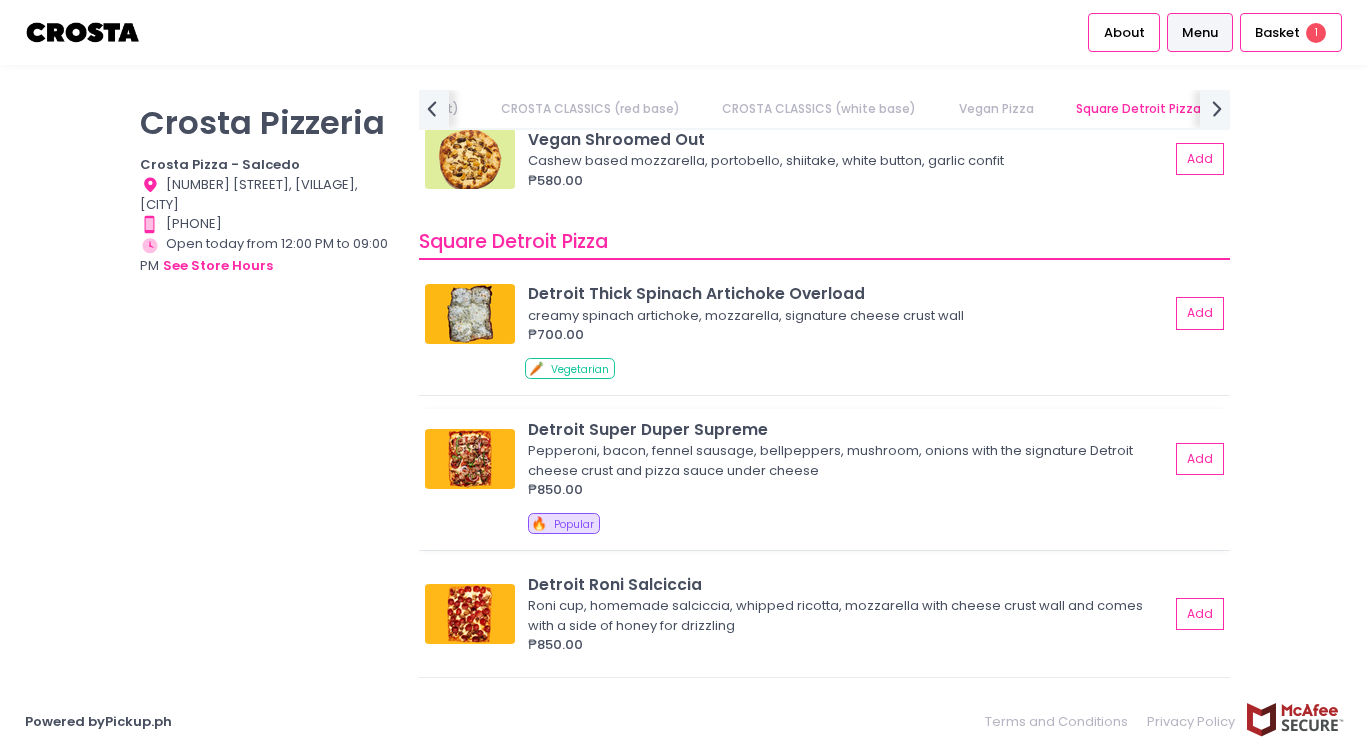 click on "Detroit Super Duper Supreme Pepperoni, bacon, fennel sausage, bellpeppers, mushroom, onions with the signature Detroit cheese crust and pizza sauce under cheese ₱850.00" at bounding box center (852, 459) 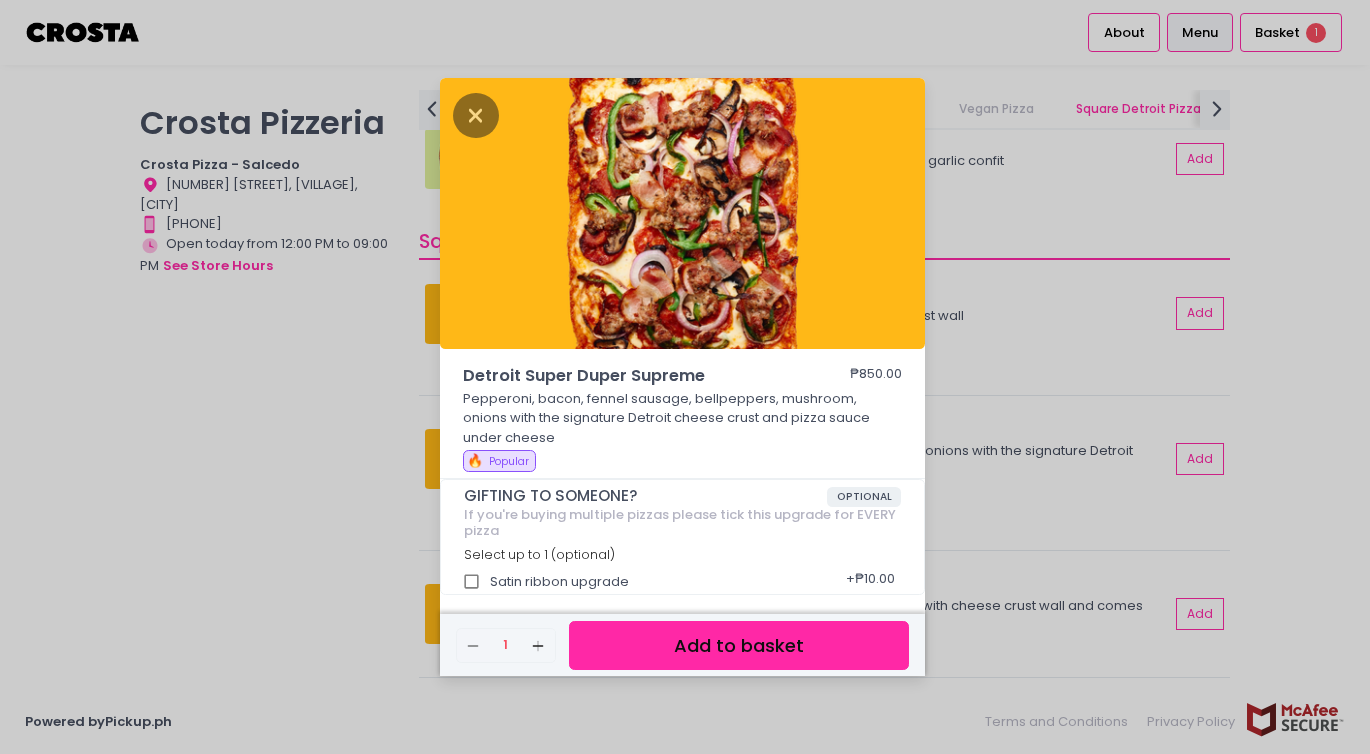 click on "Add to basket" at bounding box center (739, 645) 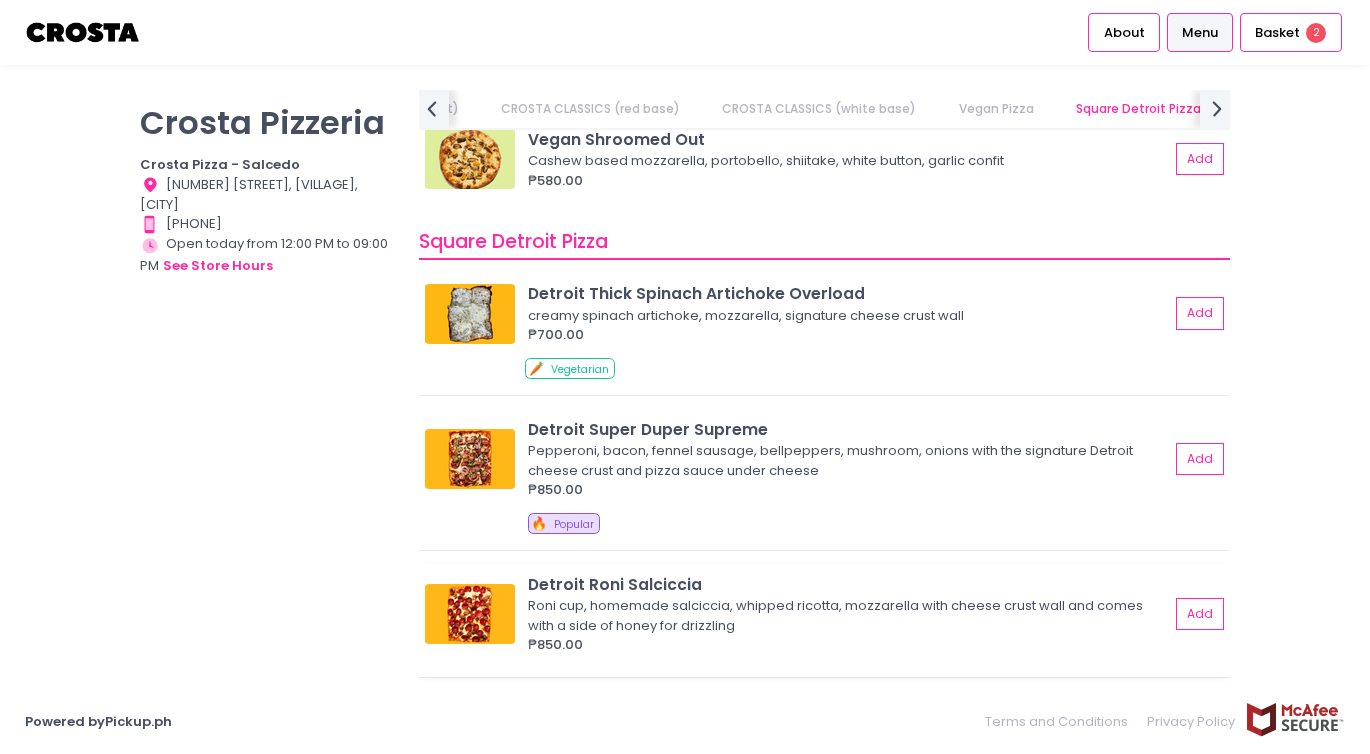 scroll, scrollTop: 1876, scrollLeft: 0, axis: vertical 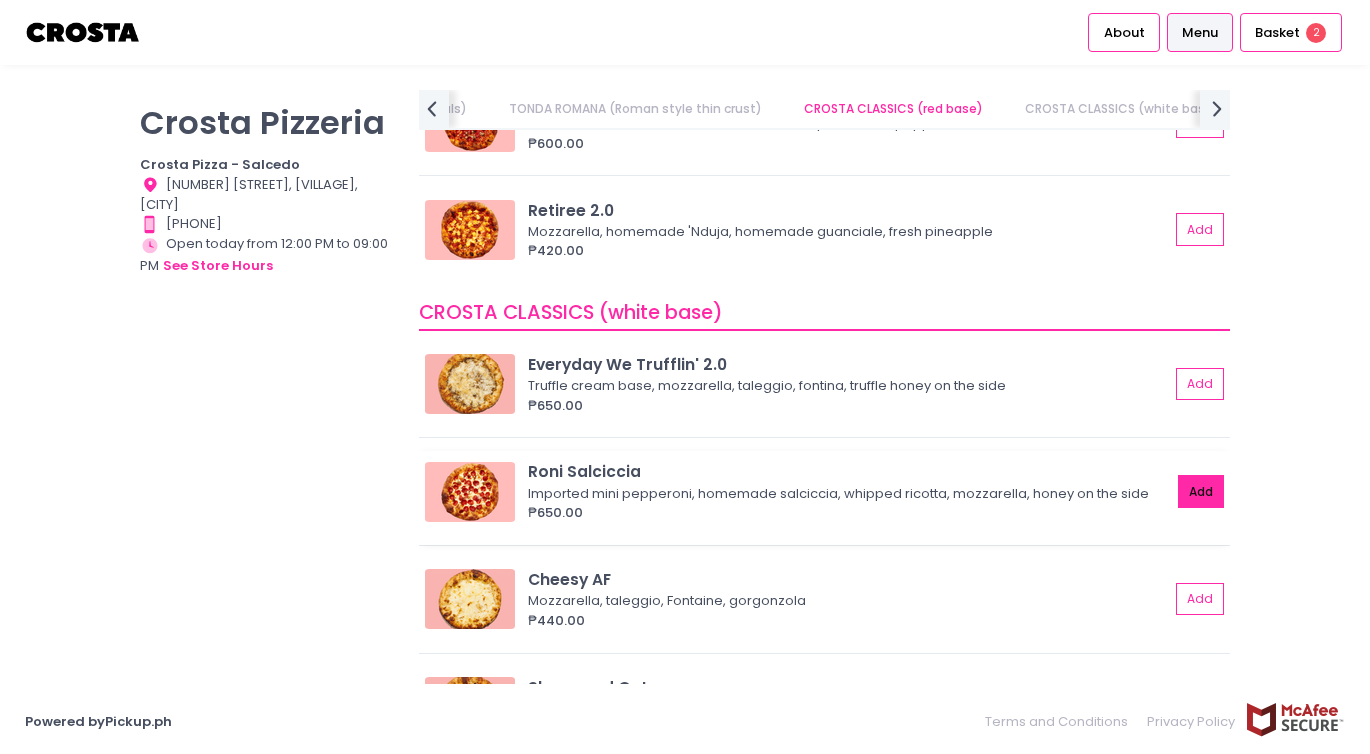 click on "Add" at bounding box center [1201, 491] 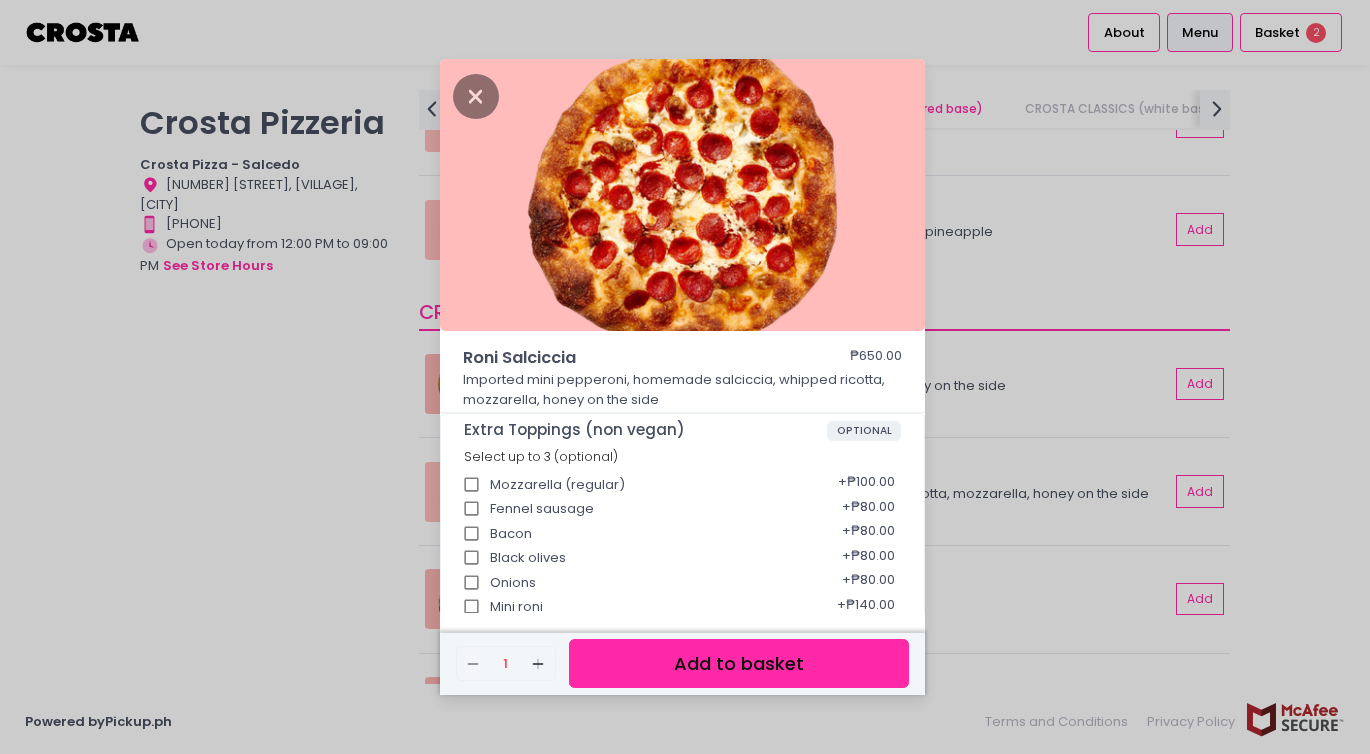 click on "Add to basket" at bounding box center [739, 663] 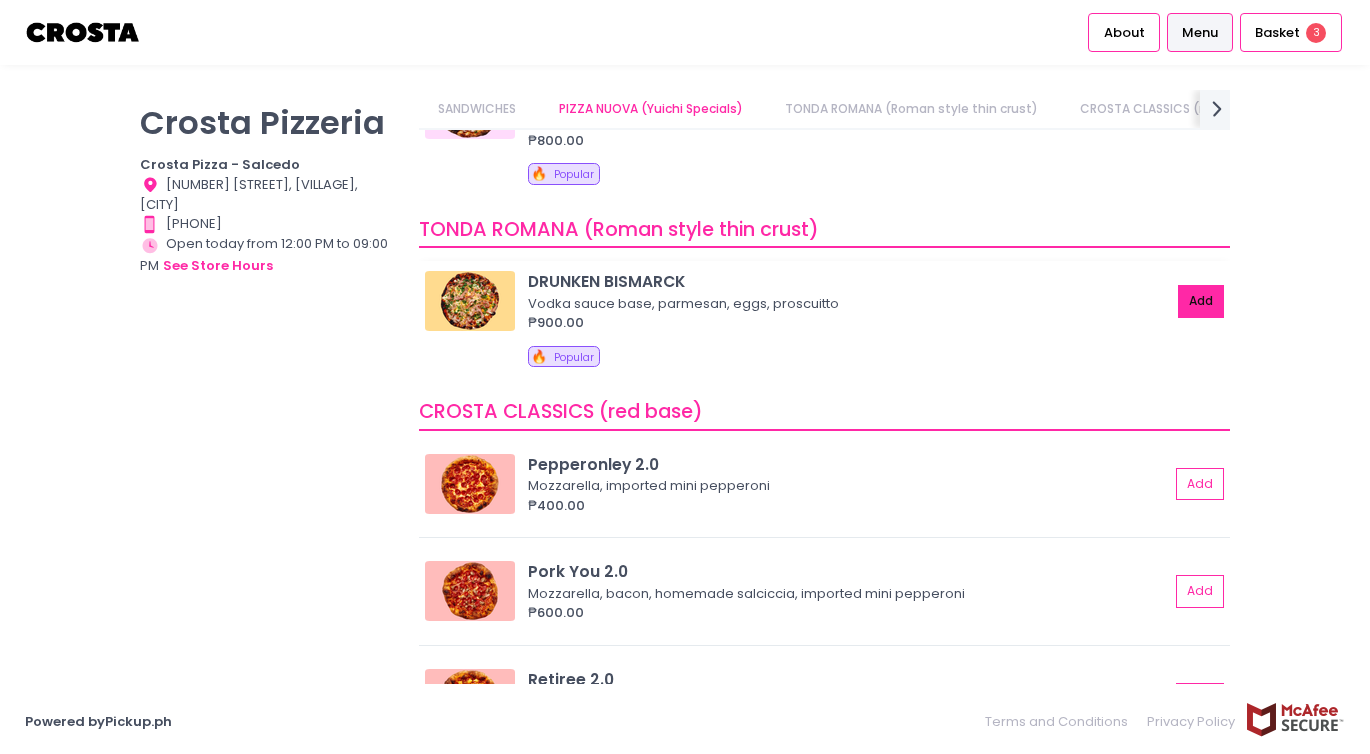 click on "Add" at bounding box center [1201, 301] 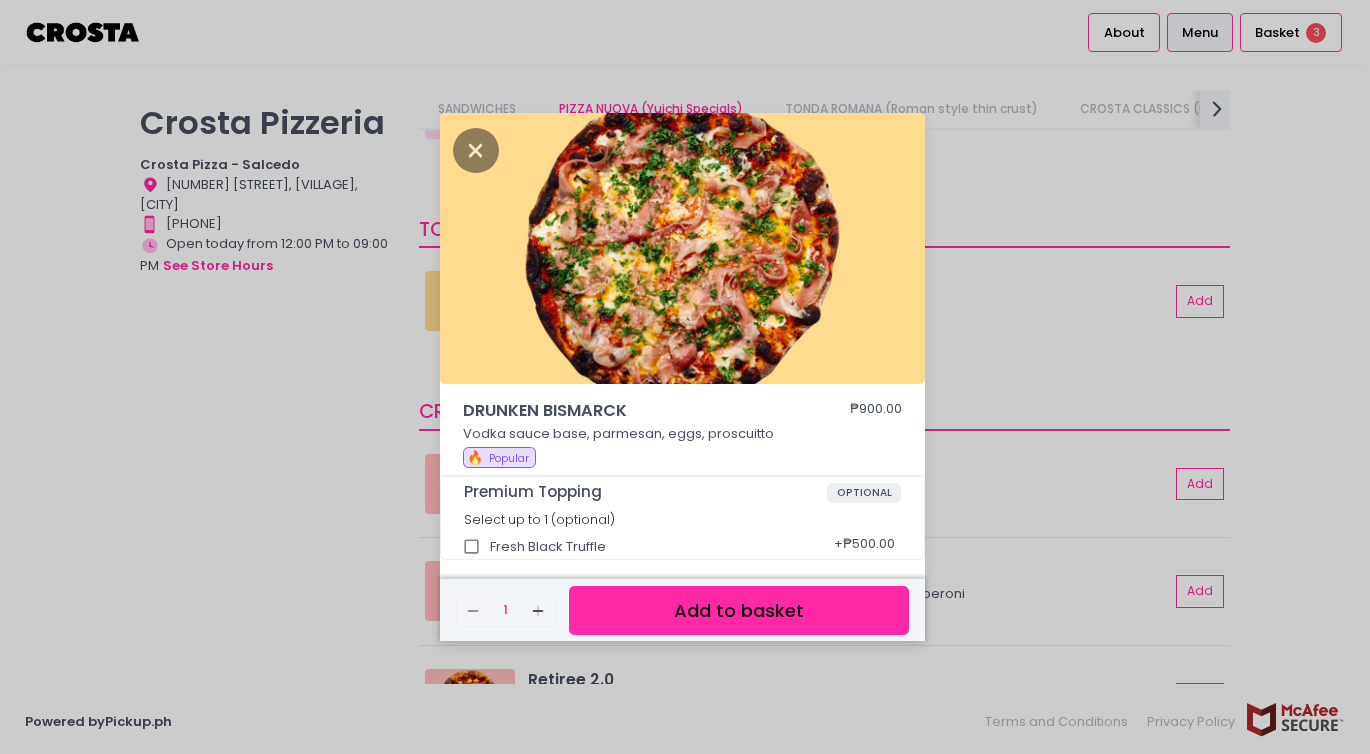click on "Add to basket" at bounding box center [739, 610] 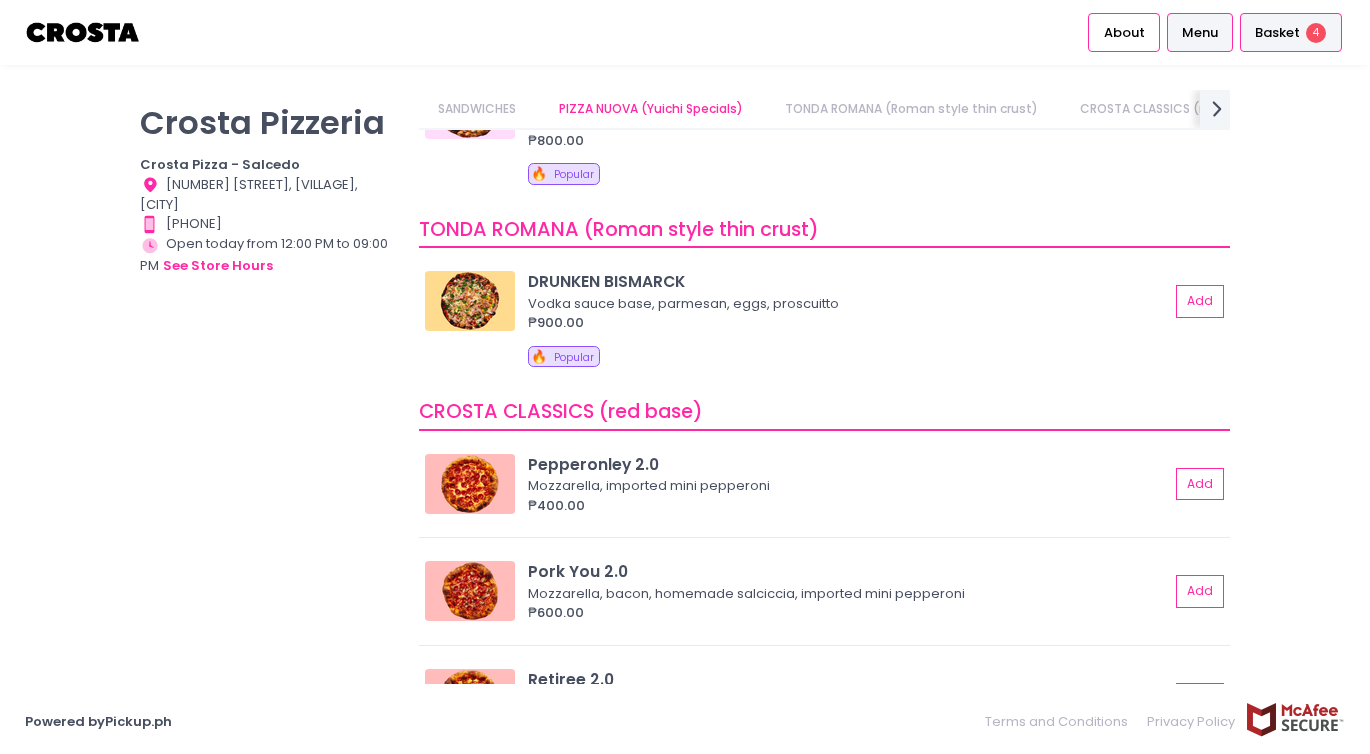 click on "Basket" at bounding box center [1277, 33] 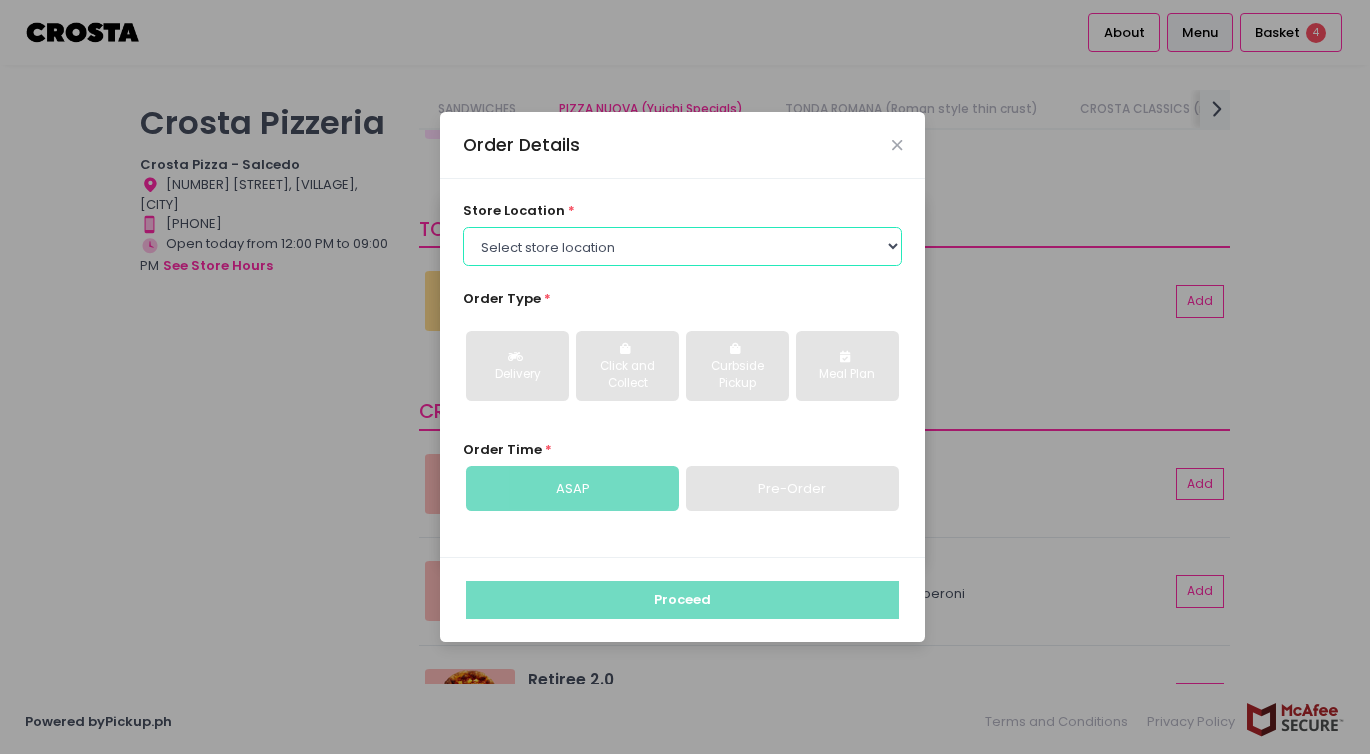 click on "Select store location Crosta Pizza - Salcedo  Crosta Pizza - San Juan" at bounding box center (683, 246) 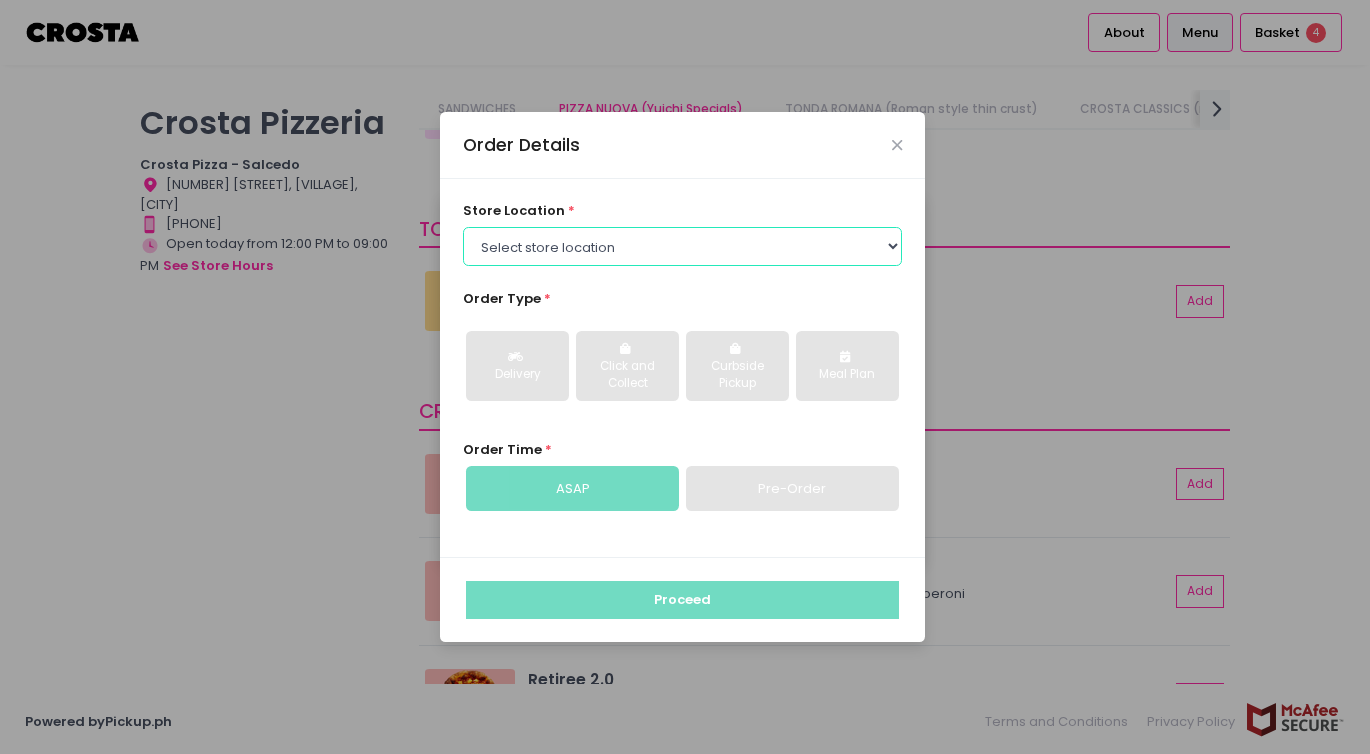 select on "5fabb2e53664a8677beaeb89" 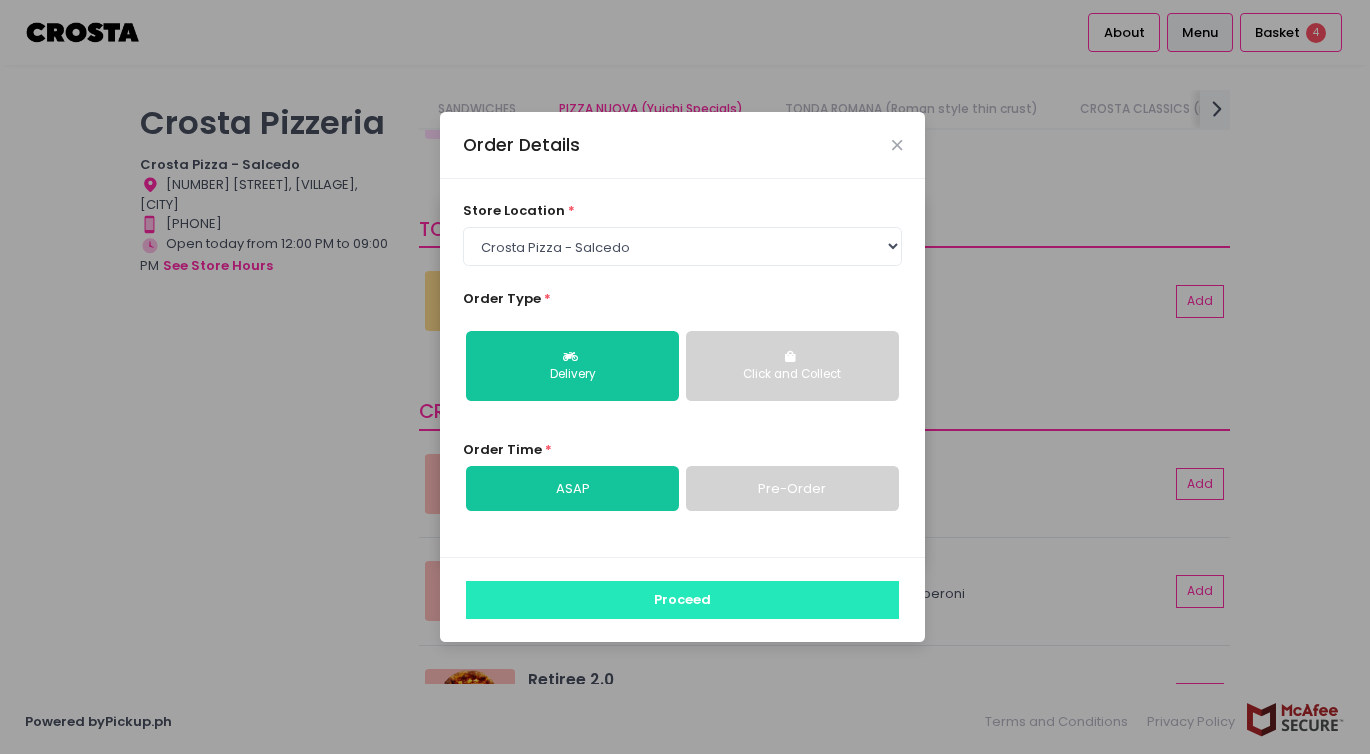 click on "Proceed" at bounding box center (682, 600) 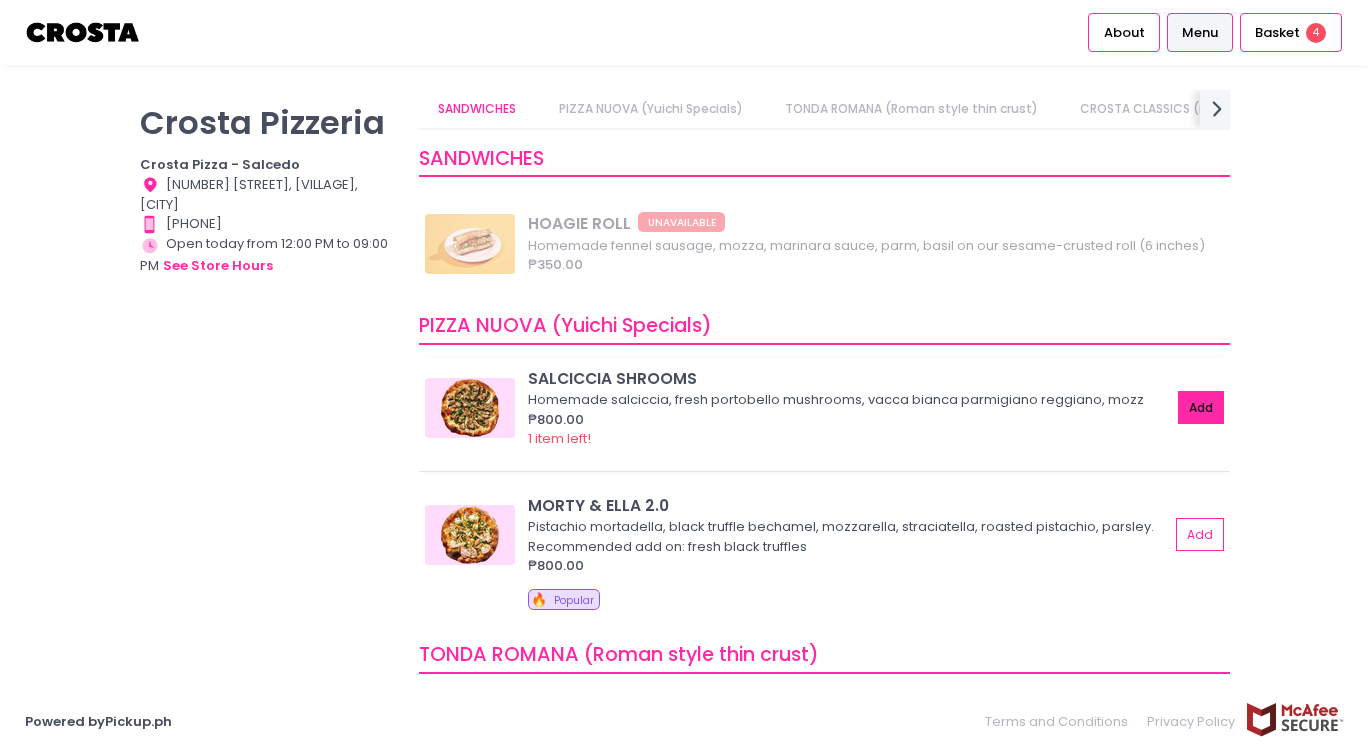 click on "Add" at bounding box center [1201, 407] 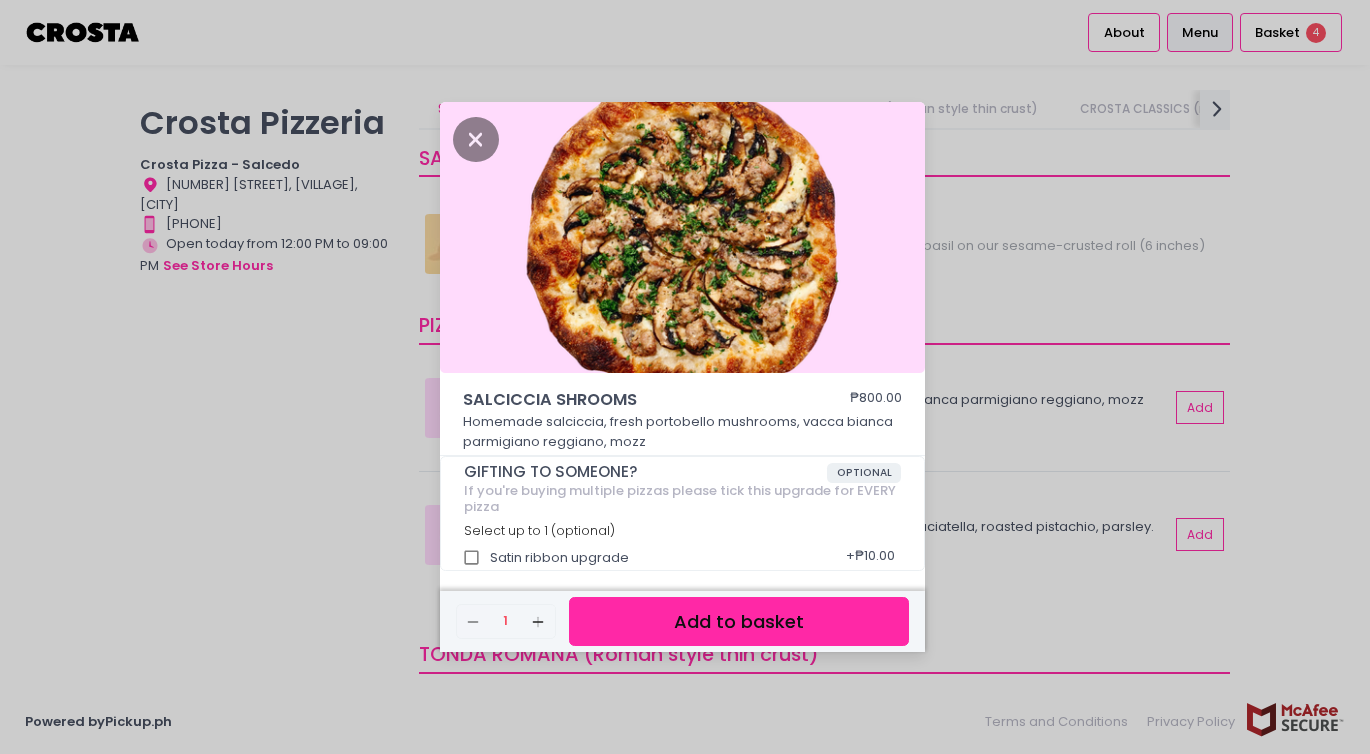 click on "SALCICCIA SHROOMS   ₱800.00 Homemade salciccia, fresh portobello mushrooms, vacca bianca parmigiano reggiano, mozz GIFTING TO SOMEONE? OPTIONAL If you're buying multiple pizzas please tick this upgrade for EVERY pizza  Select up to    1 (optional) Satin ribbon upgrade    +  ₱10.00 Remove Created with Sketch. 1 Add Created with Sketch. Add to basket" at bounding box center [685, 377] 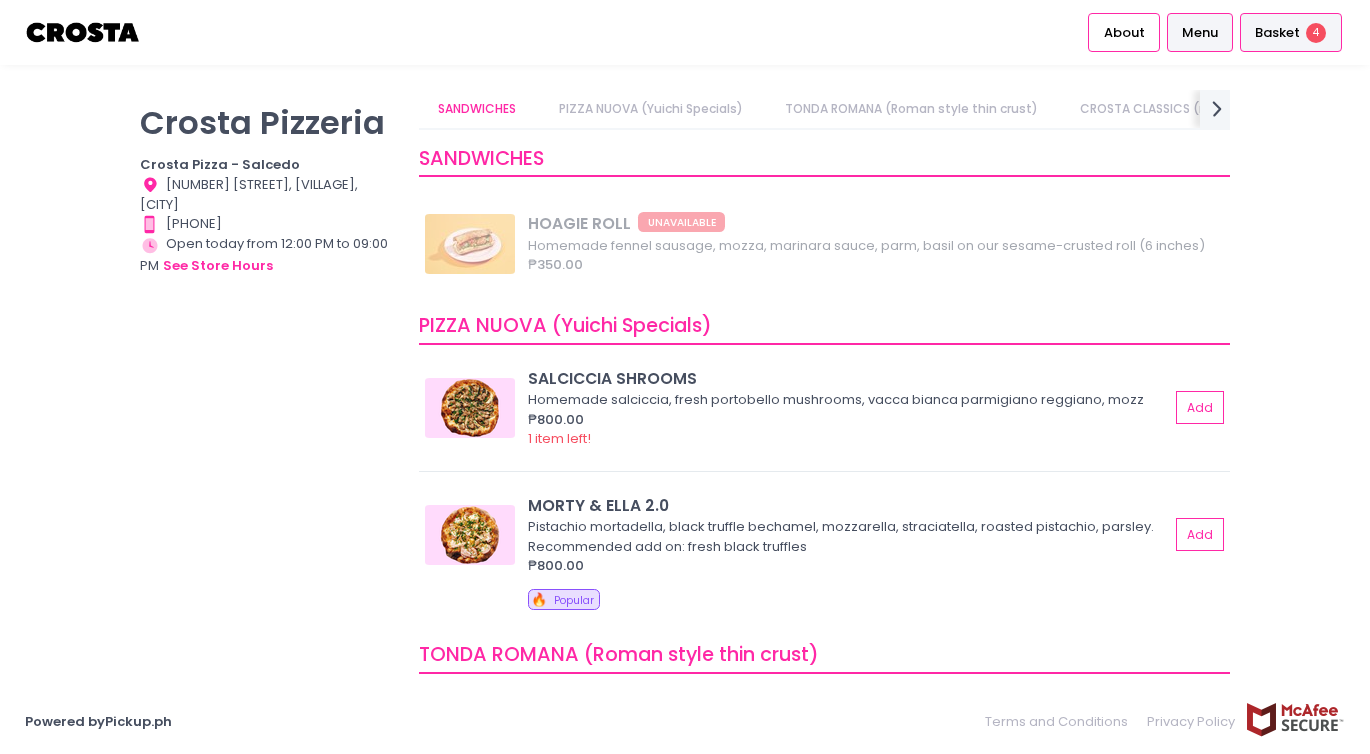click on "Basket" at bounding box center (1277, 33) 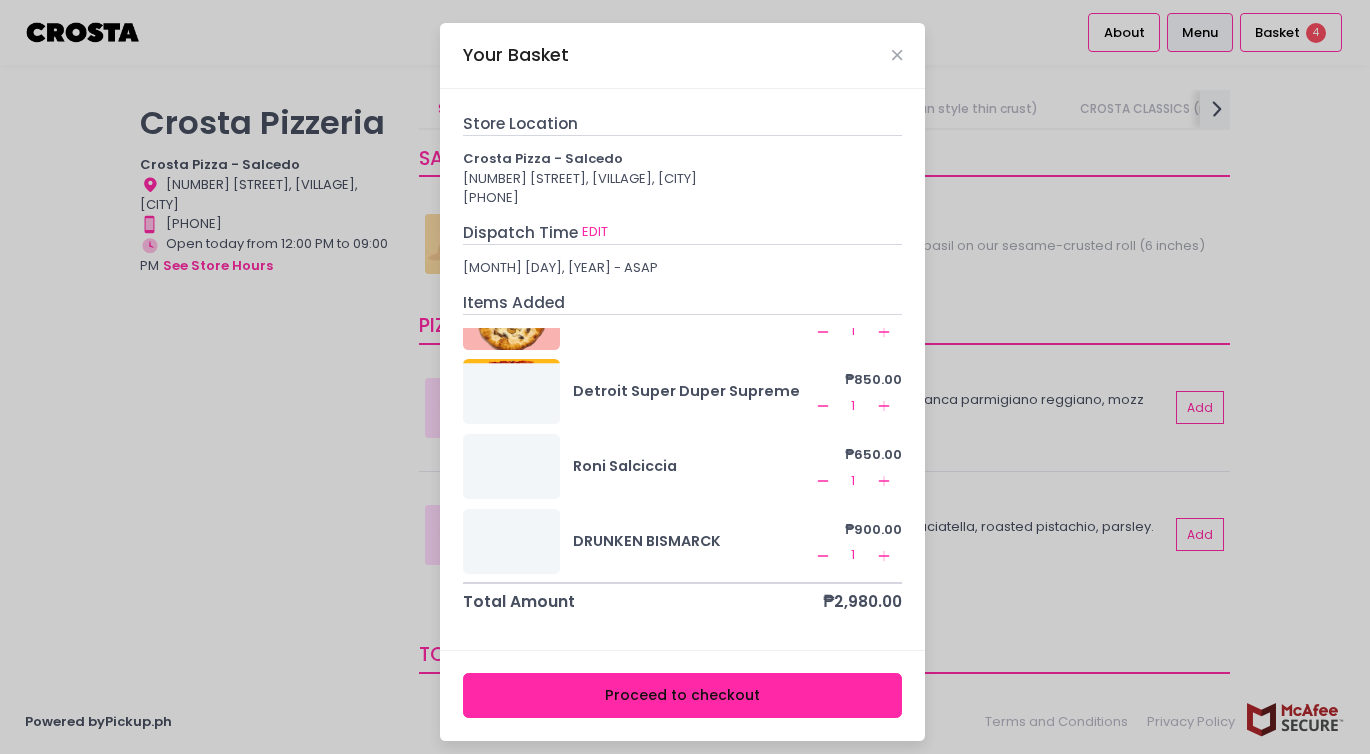 scroll, scrollTop: 55, scrollLeft: 0, axis: vertical 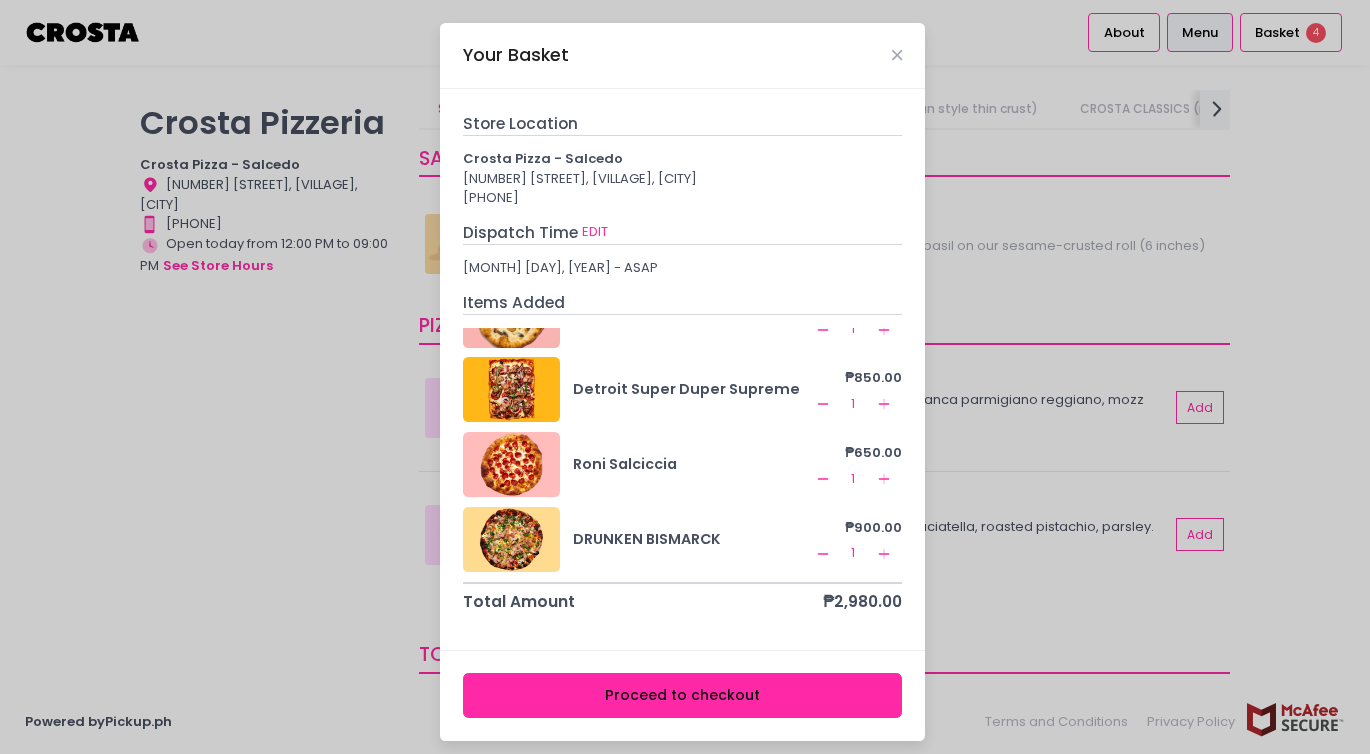 click on "Remove Created with Sketch." 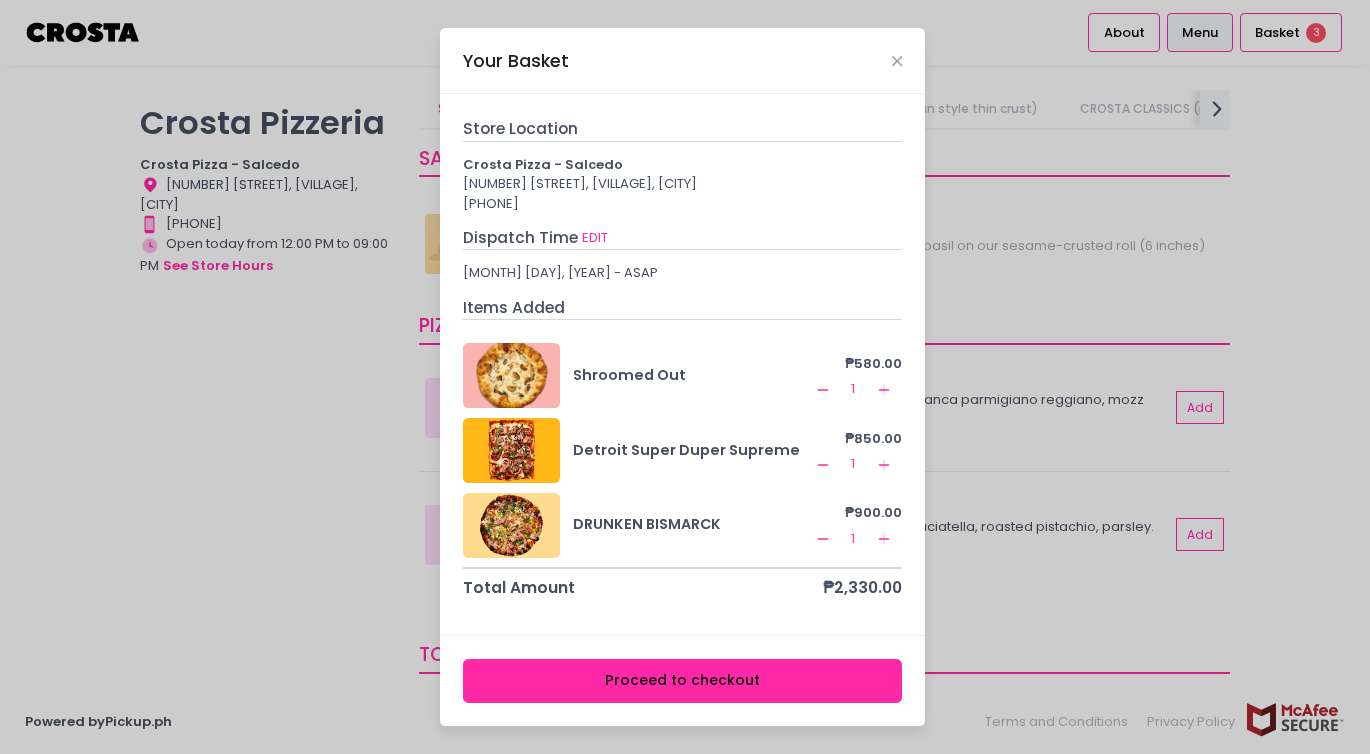 scroll, scrollTop: 0, scrollLeft: 0, axis: both 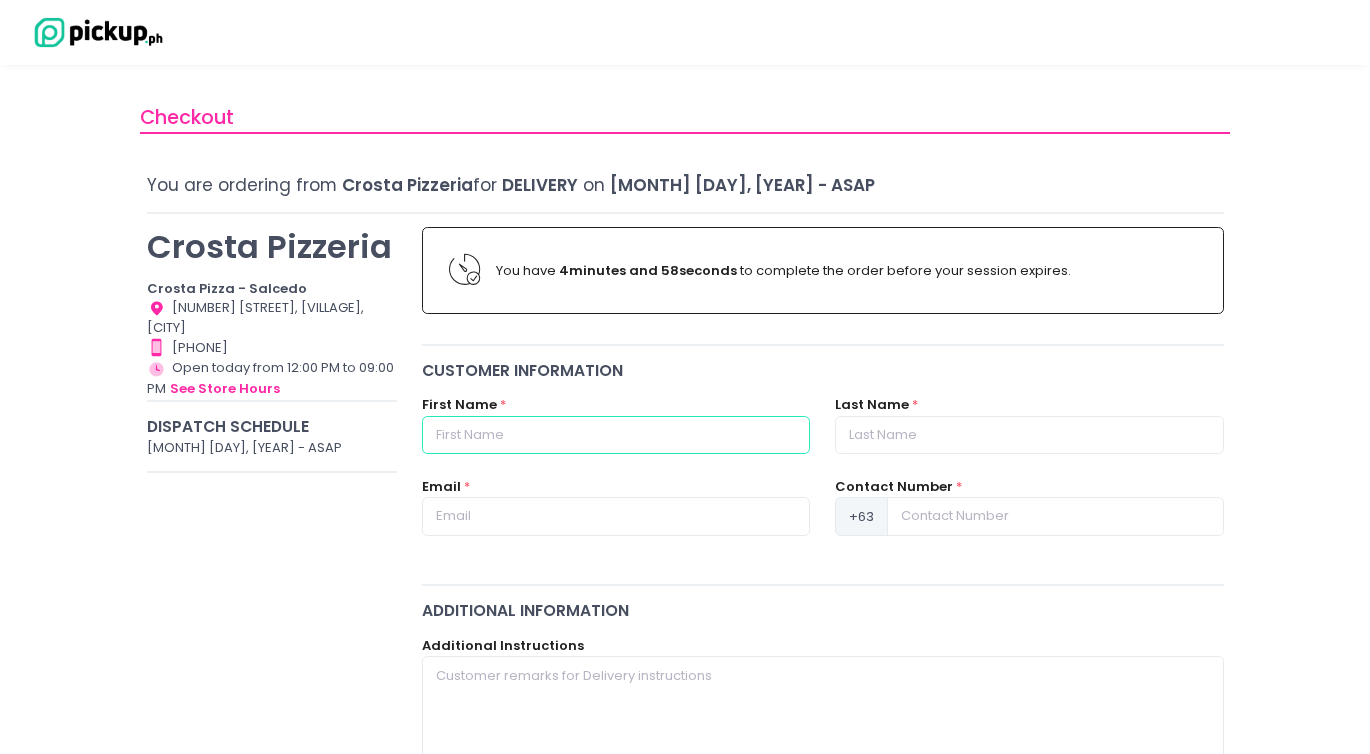 click at bounding box center (616, 435) 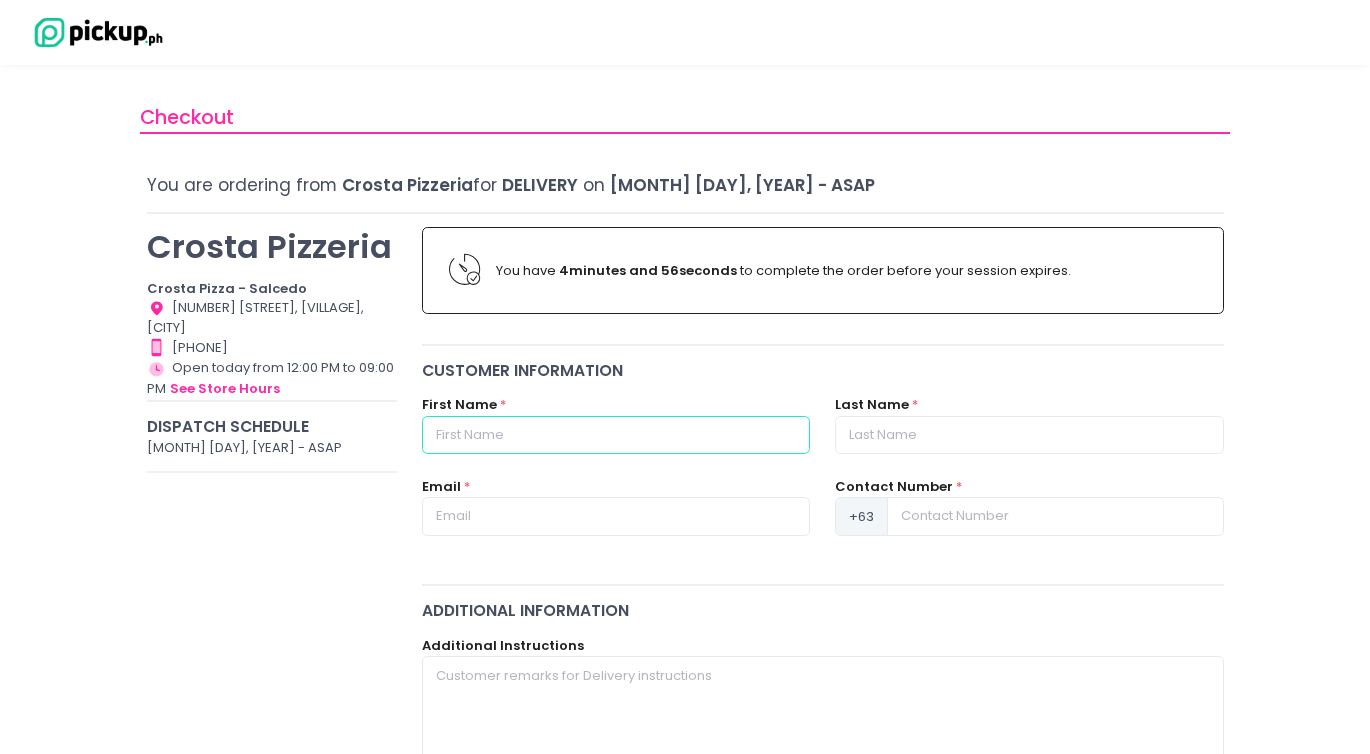 type on "[FIRST]" 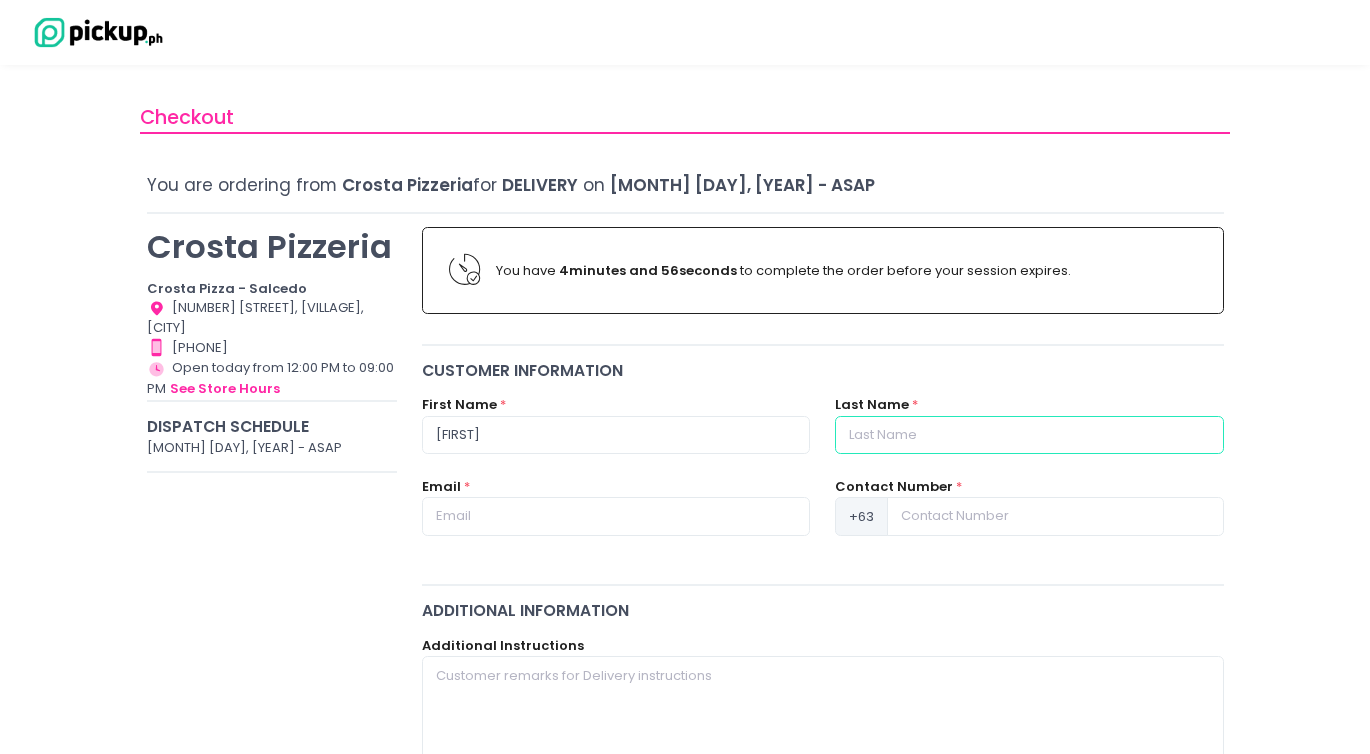 type on "[LAST]" 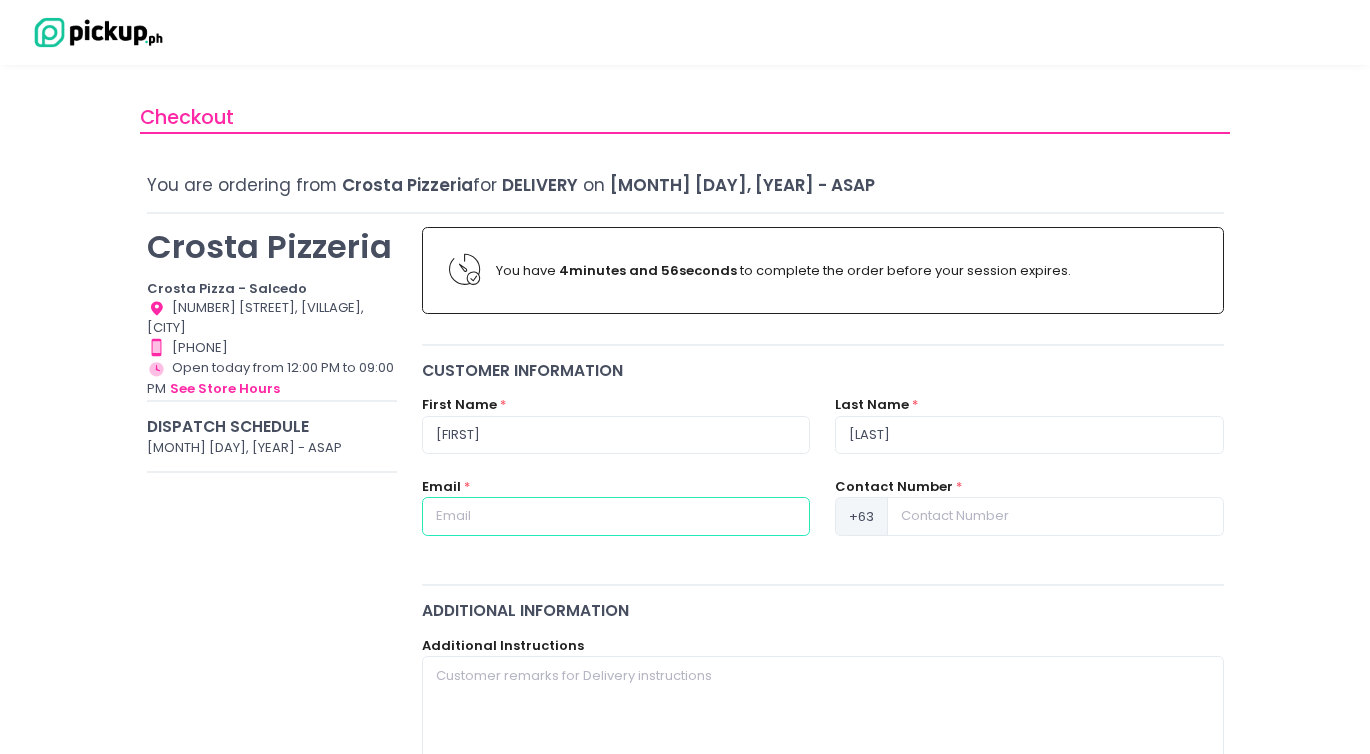 type on "[EMAIL]" 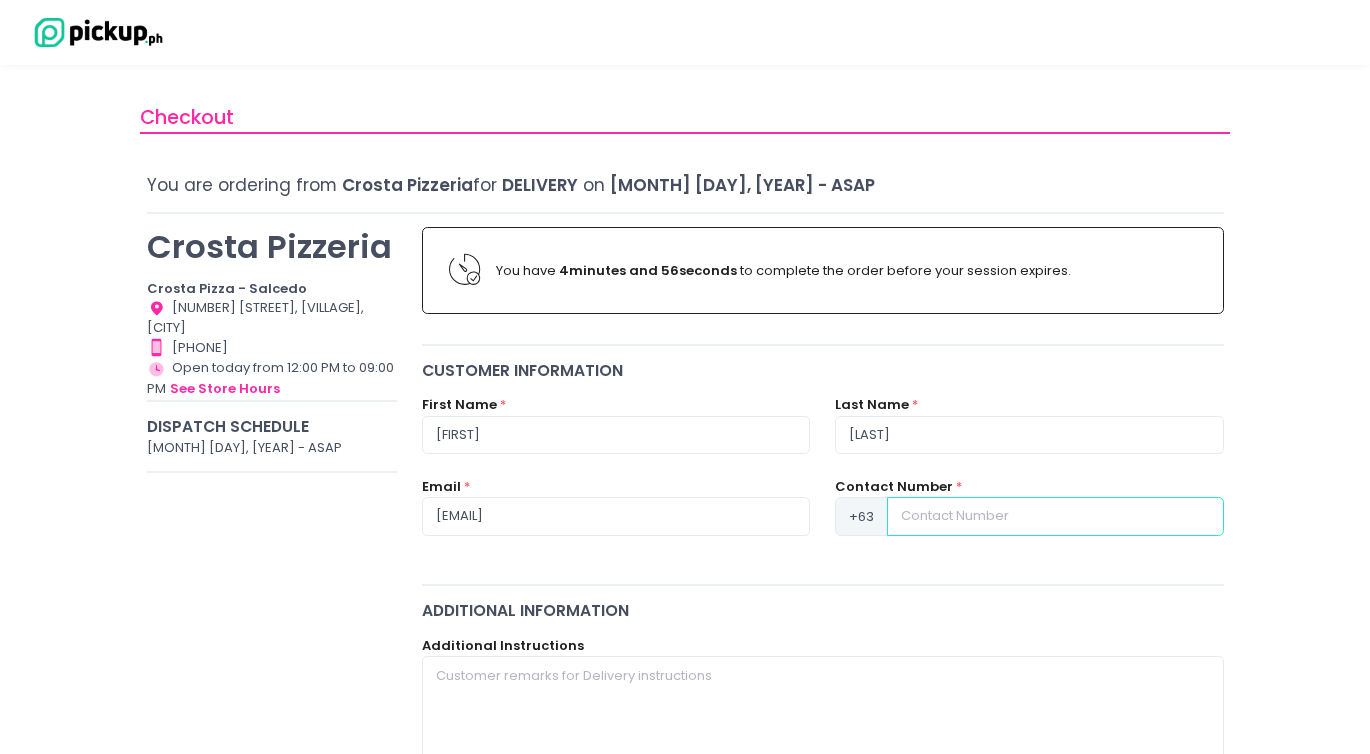 type on "[PHONE]" 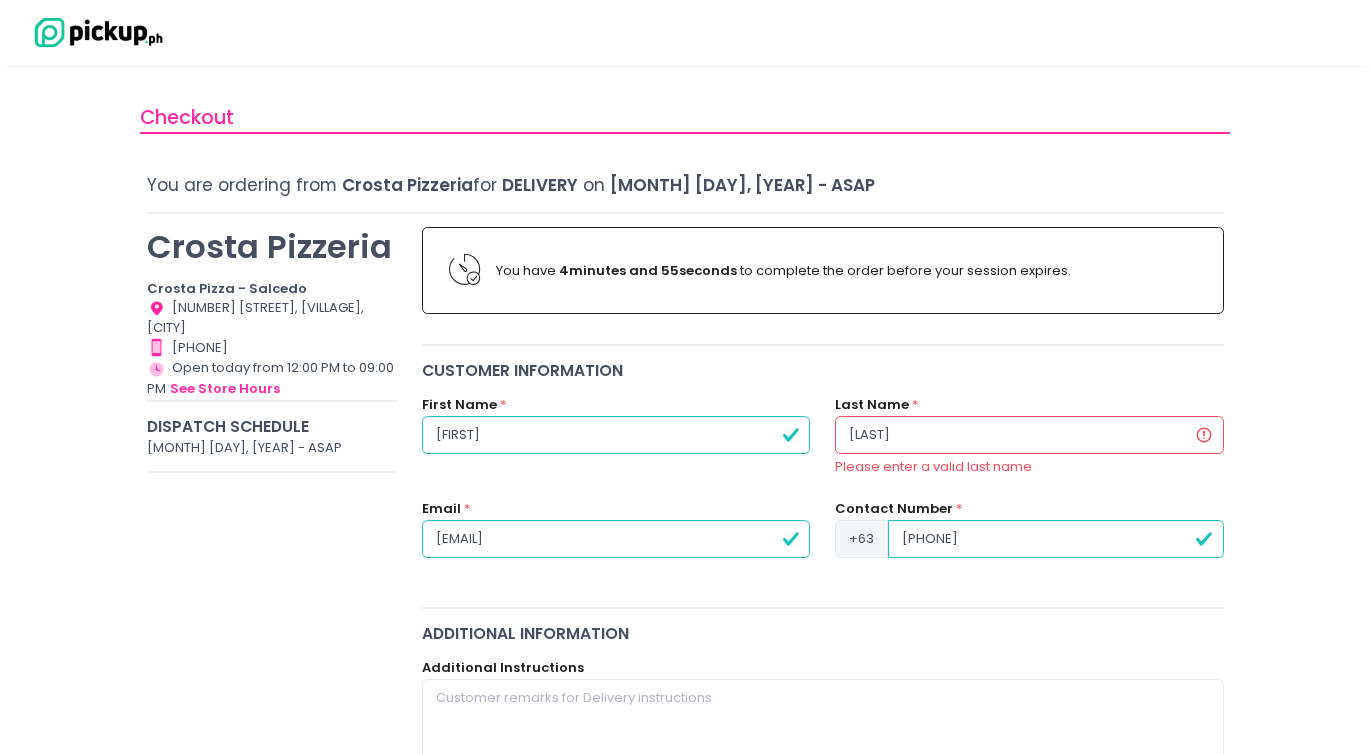 drag, startPoint x: 878, startPoint y: 432, endPoint x: 737, endPoint y: 432, distance: 141 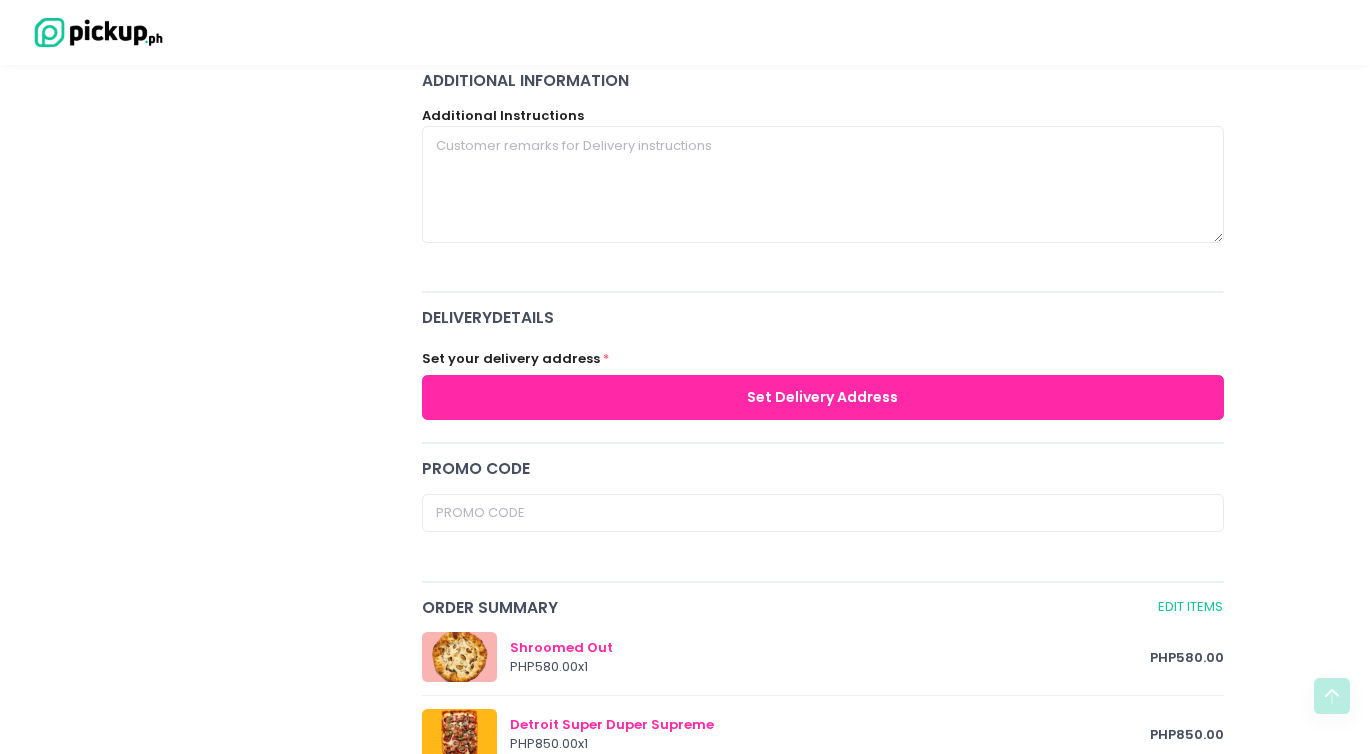 scroll, scrollTop: 0, scrollLeft: 0, axis: both 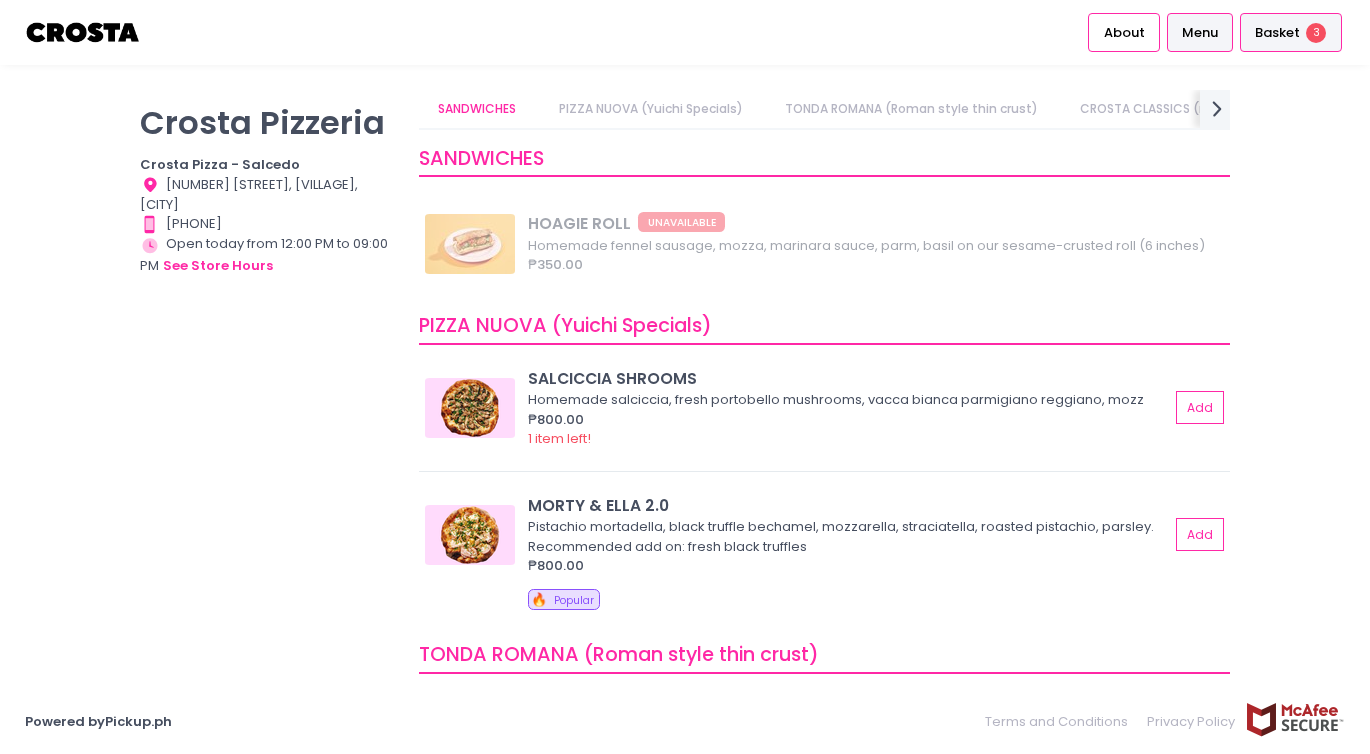 click on "Basket" at bounding box center (1277, 33) 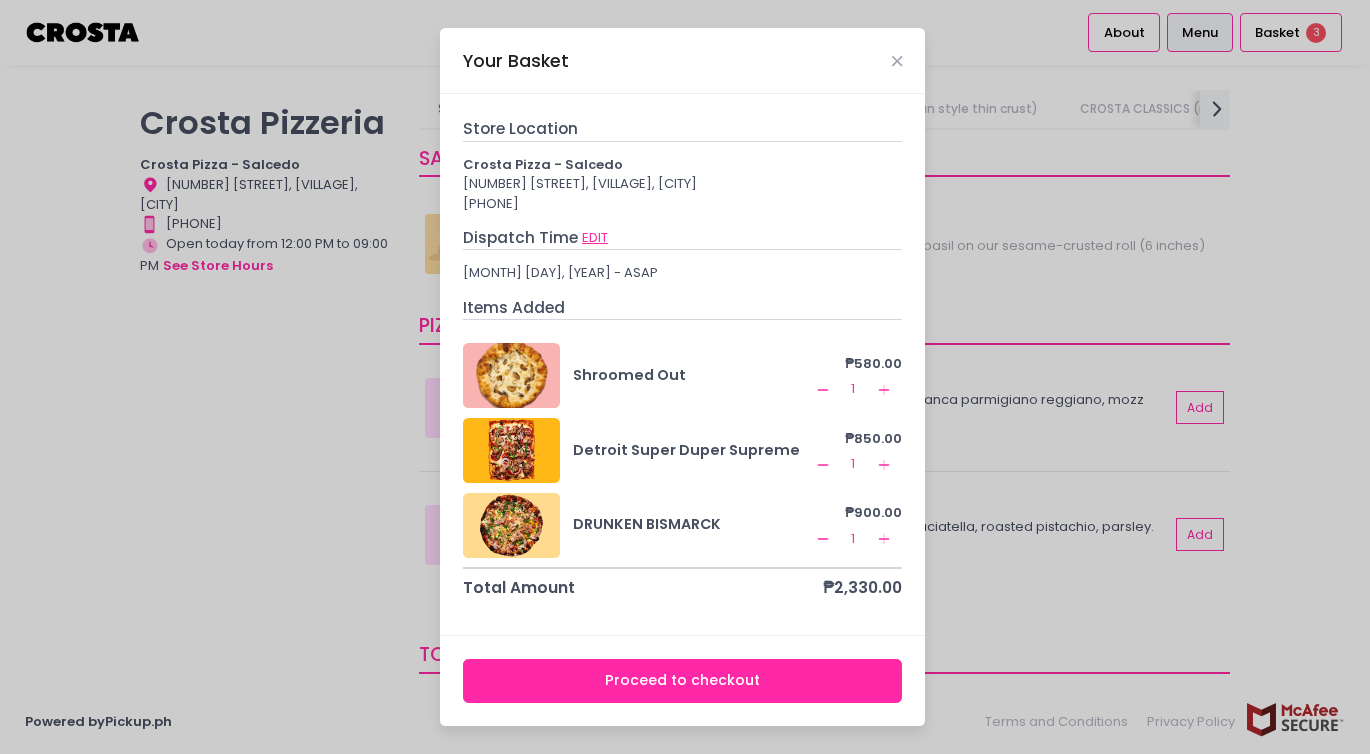 click on "EDIT" at bounding box center [595, 238] 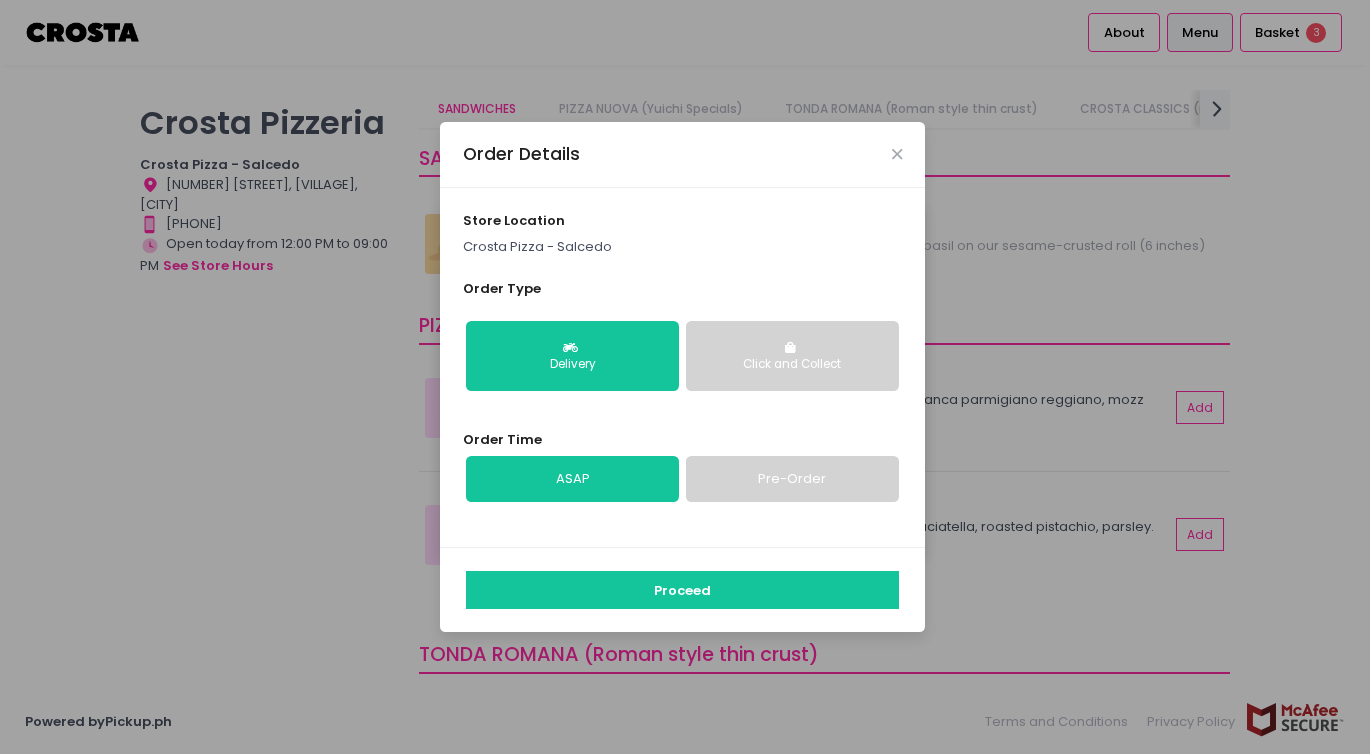 click on "Click and Collect" at bounding box center [792, 365] 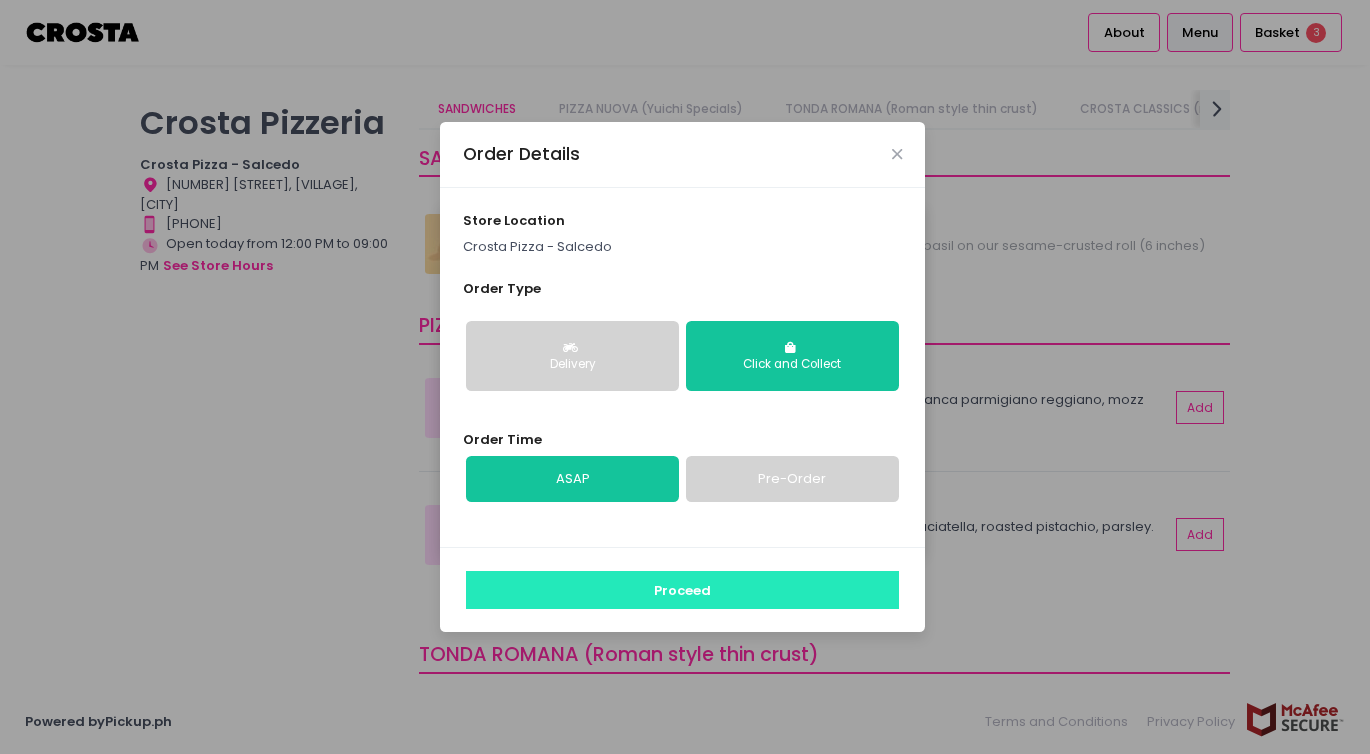 click on "Proceed" at bounding box center [682, 590] 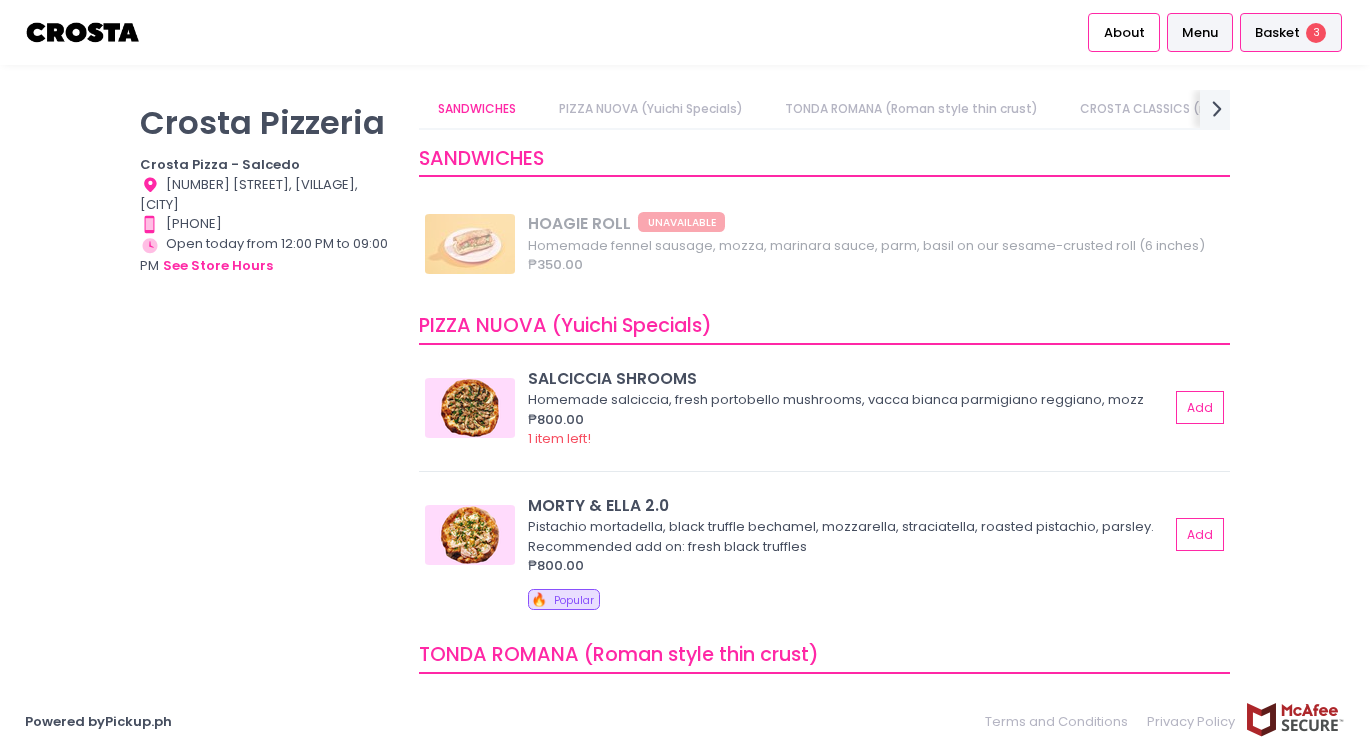 click on "Basket" at bounding box center (1277, 33) 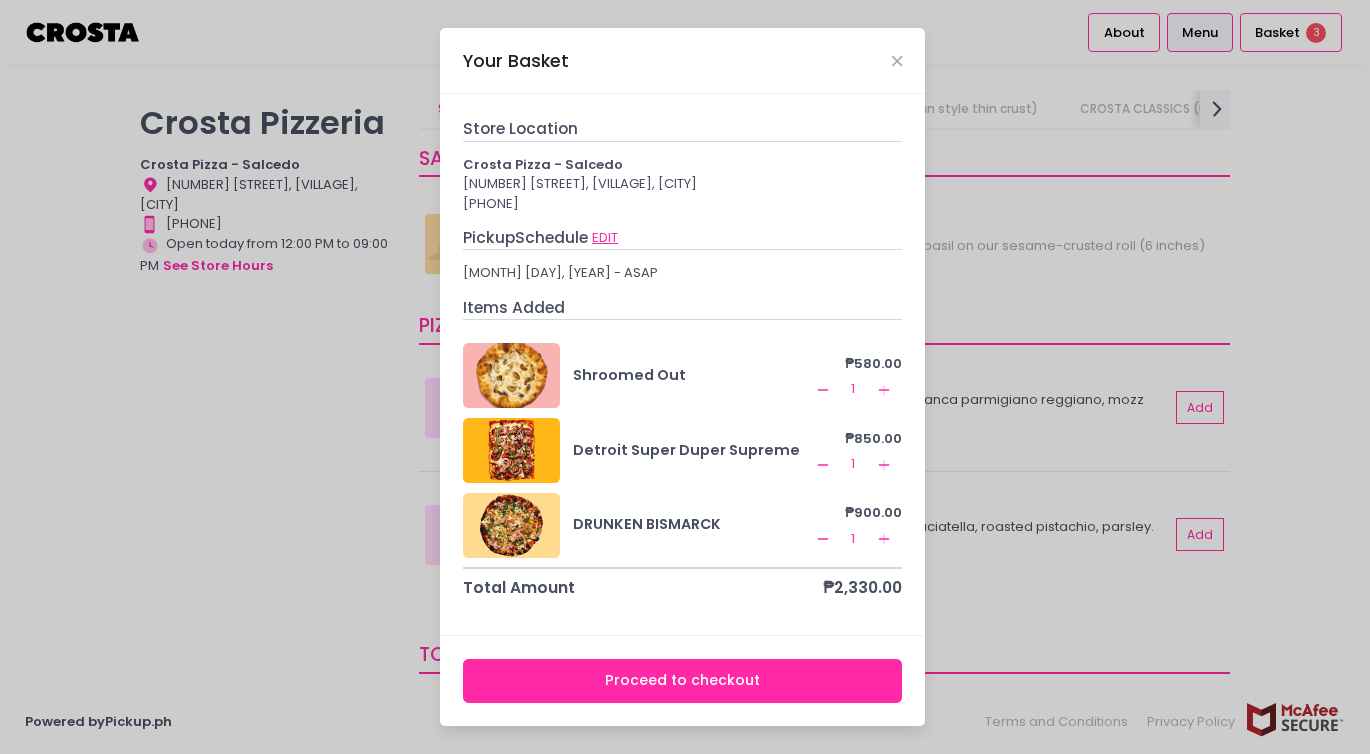 click on "EDIT" at bounding box center (605, 238) 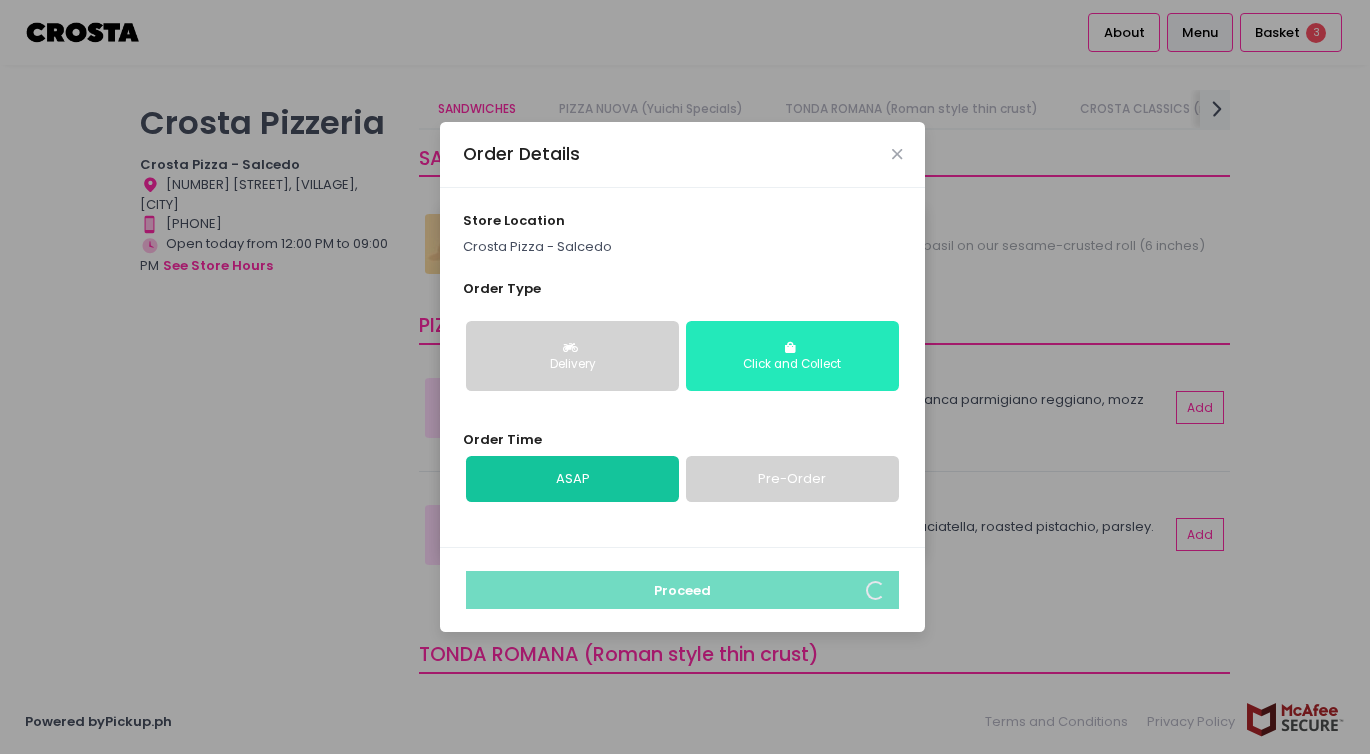 click on "Click and Collect" at bounding box center [792, 365] 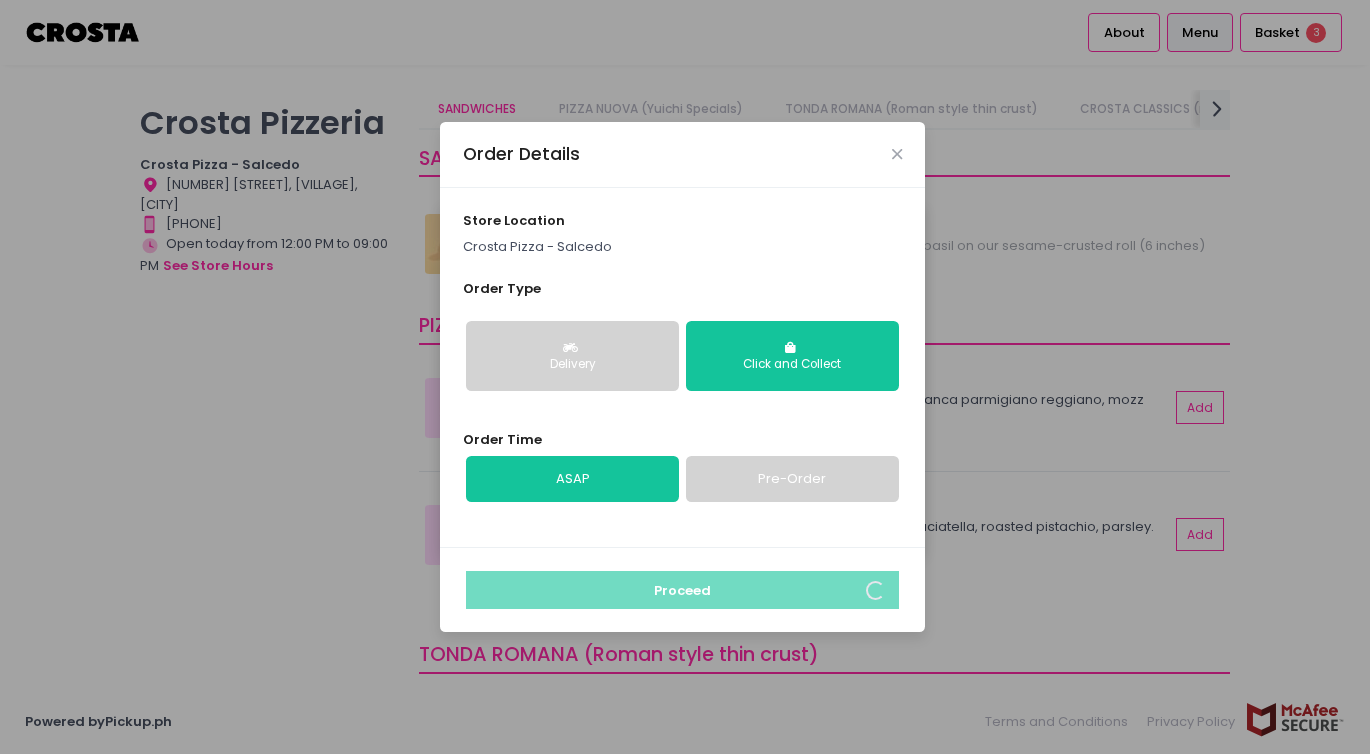 click on "Order Details" at bounding box center [682, 155] 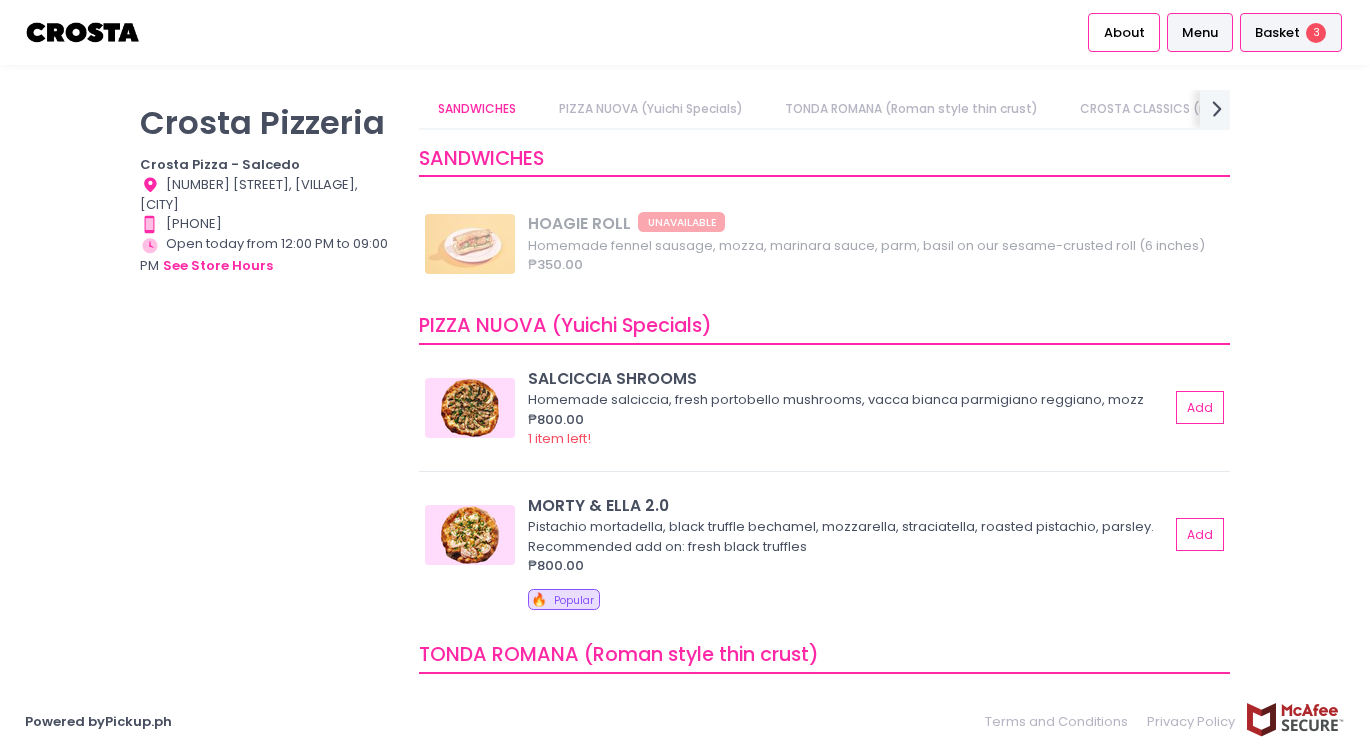 click on "Basket" at bounding box center (1277, 33) 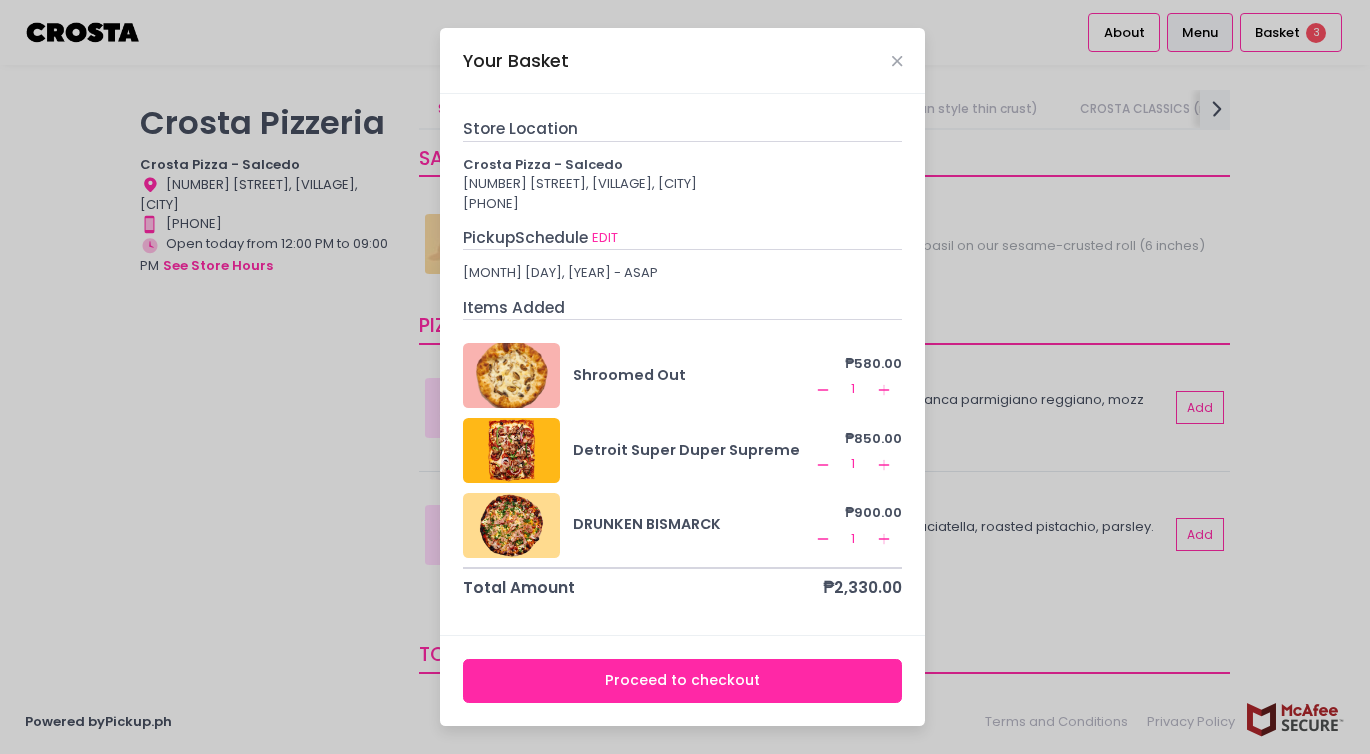 click on "Proceed to checkout" at bounding box center [683, 681] 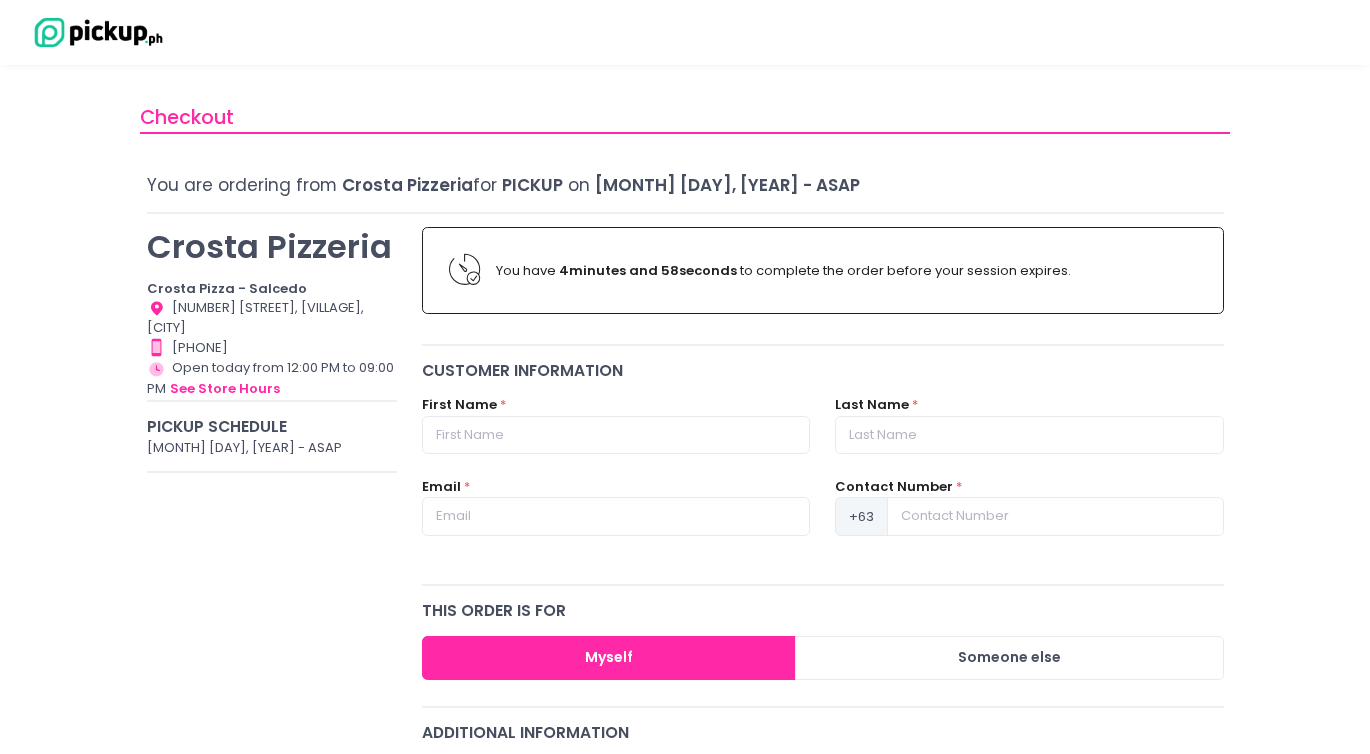 click on "First Name *" at bounding box center (616, 436) 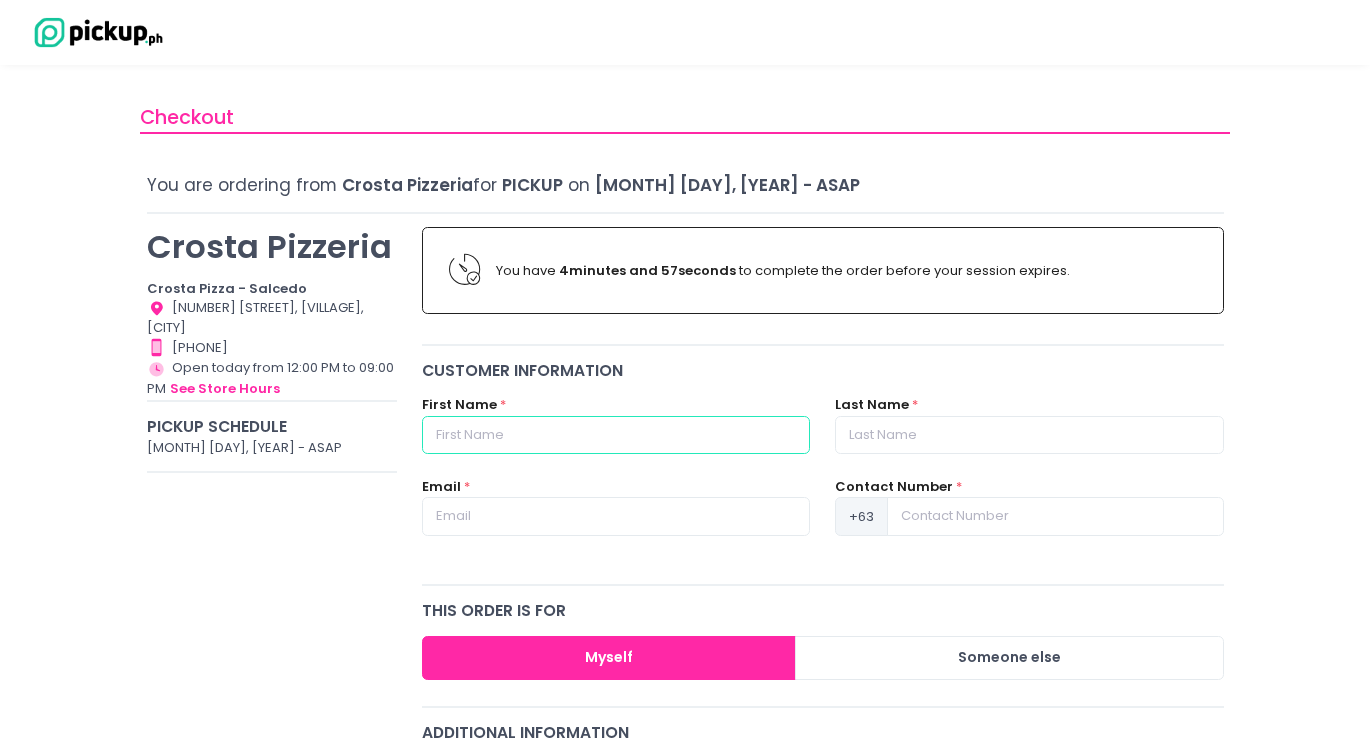 click at bounding box center [616, 435] 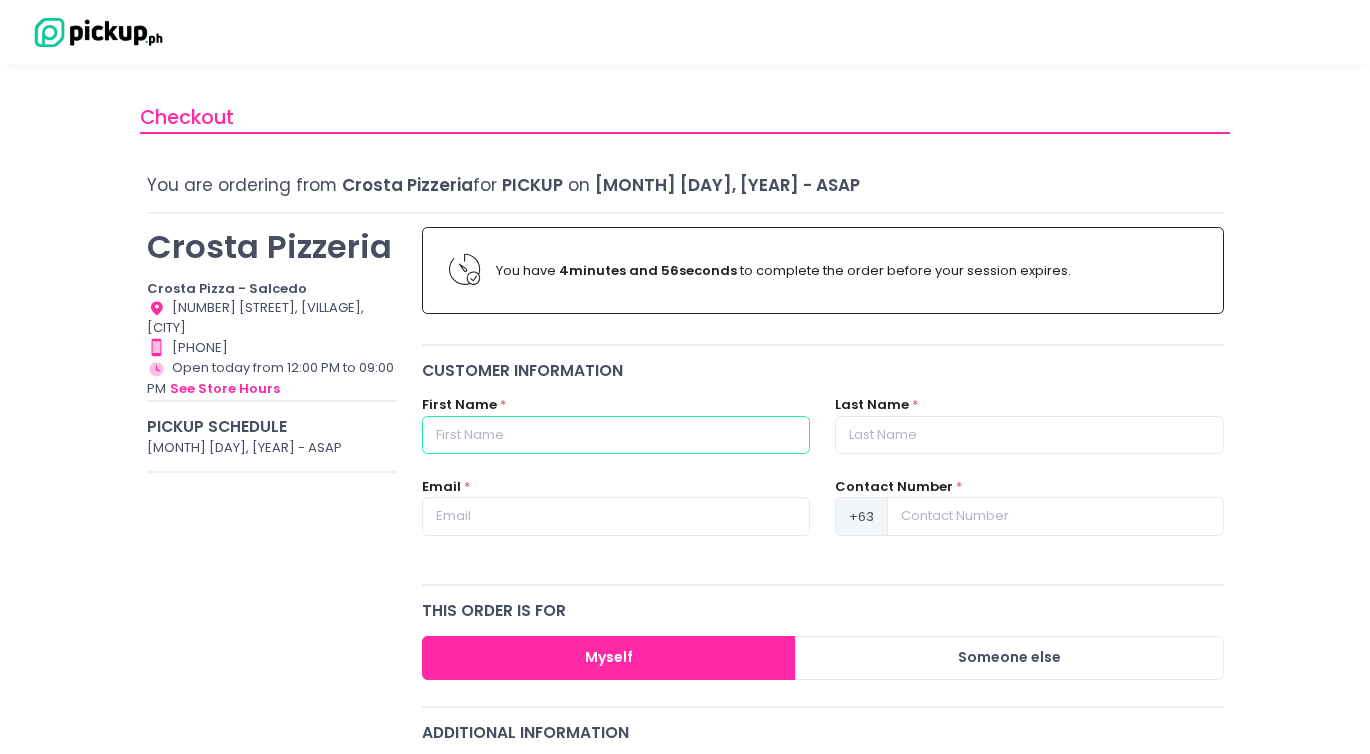 type on "[FIRST]" 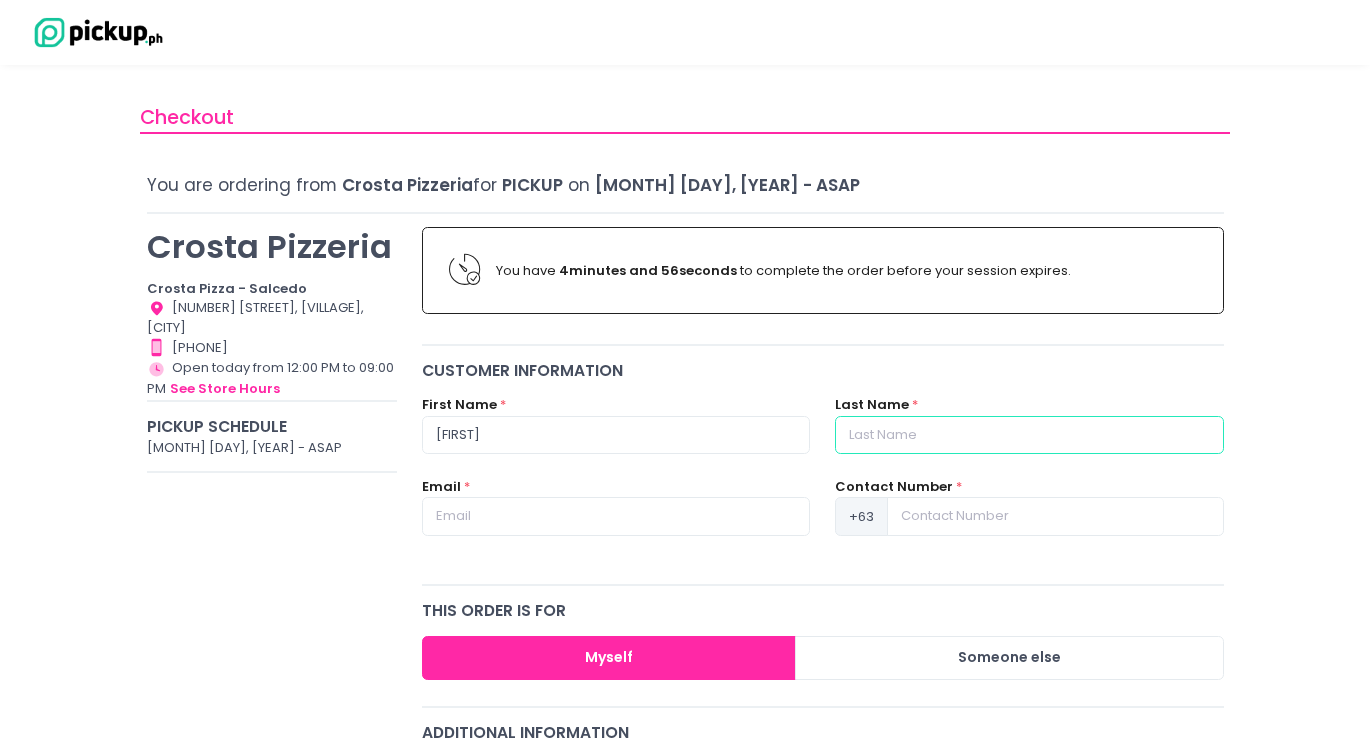 type on "[LAST]" 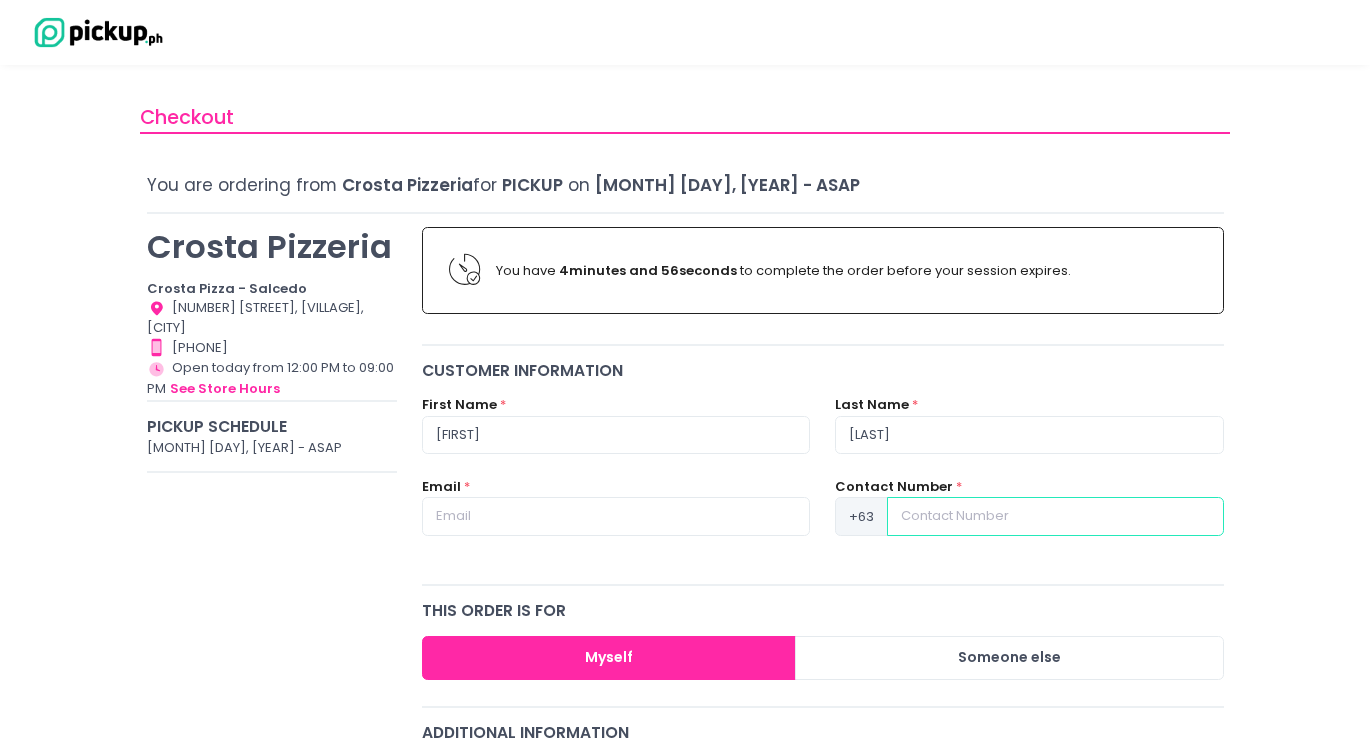 type on "[PHONE]" 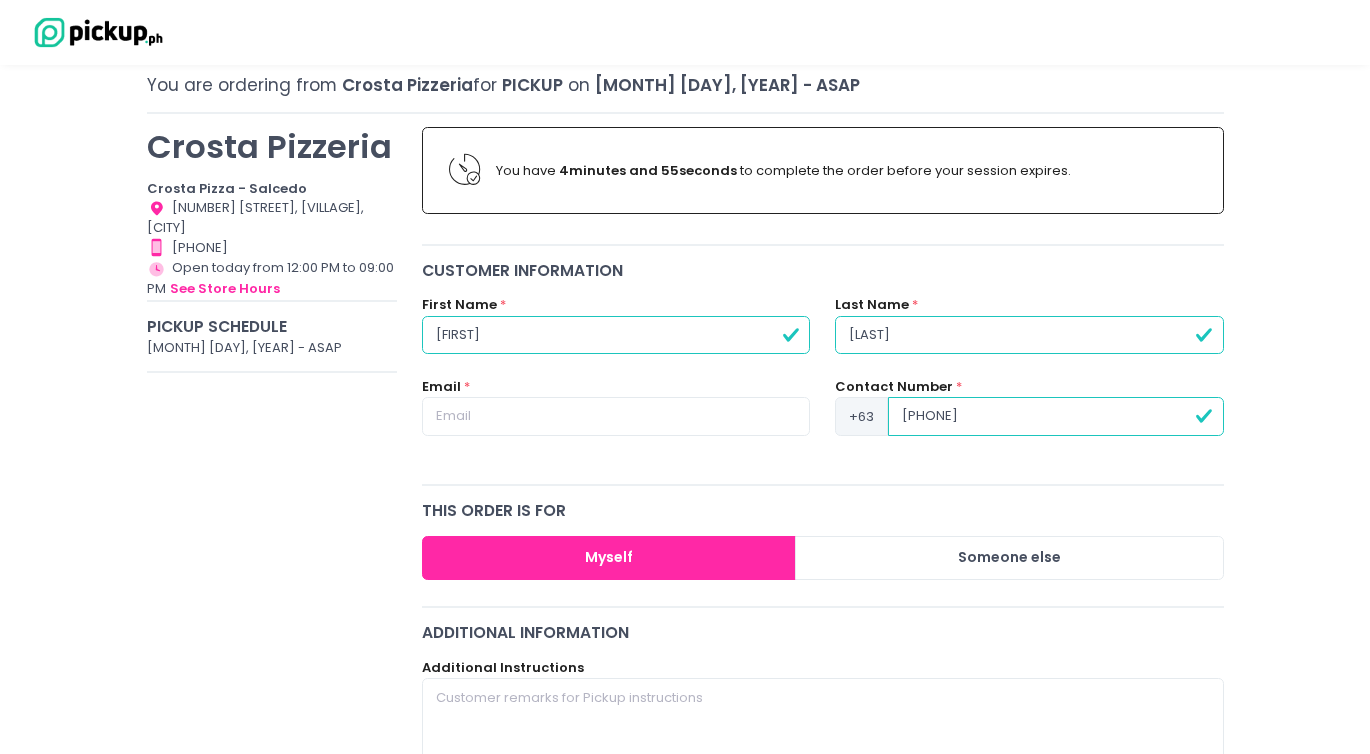 scroll, scrollTop: 102, scrollLeft: 0, axis: vertical 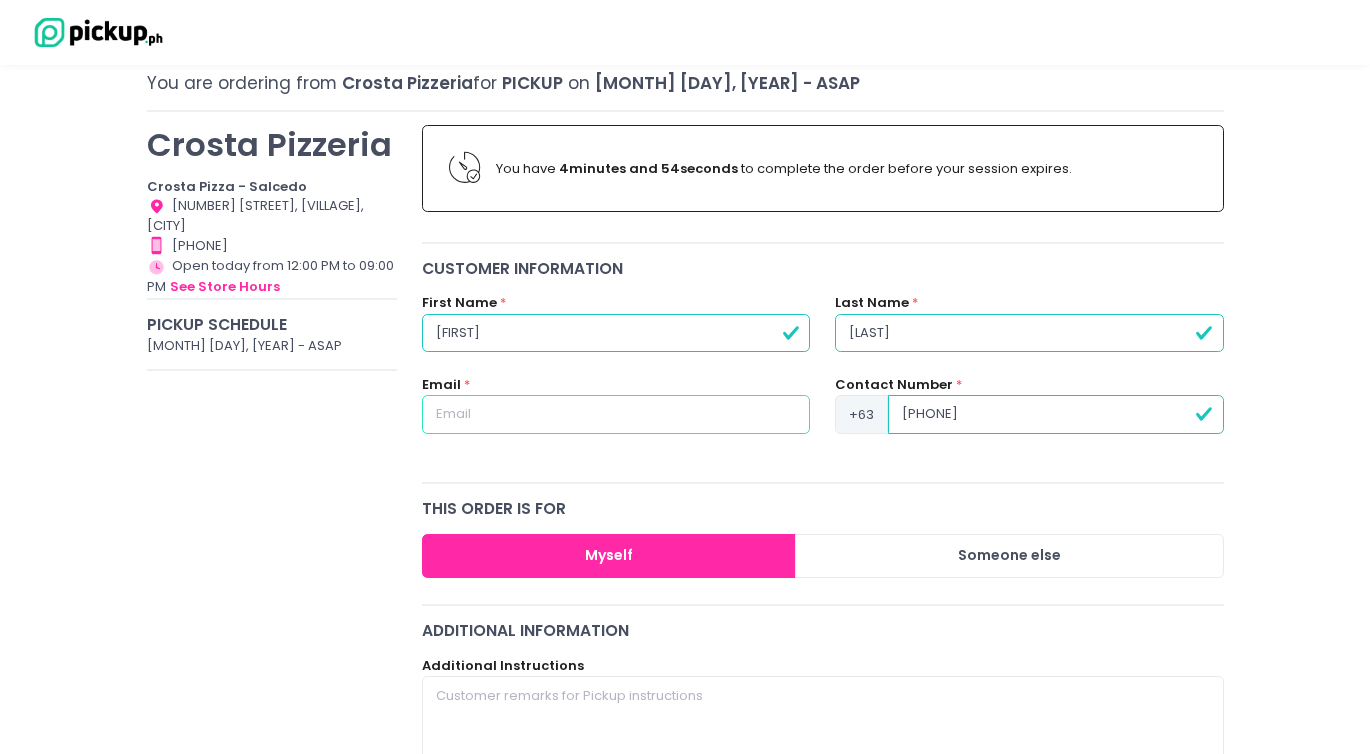 click at bounding box center [616, 414] 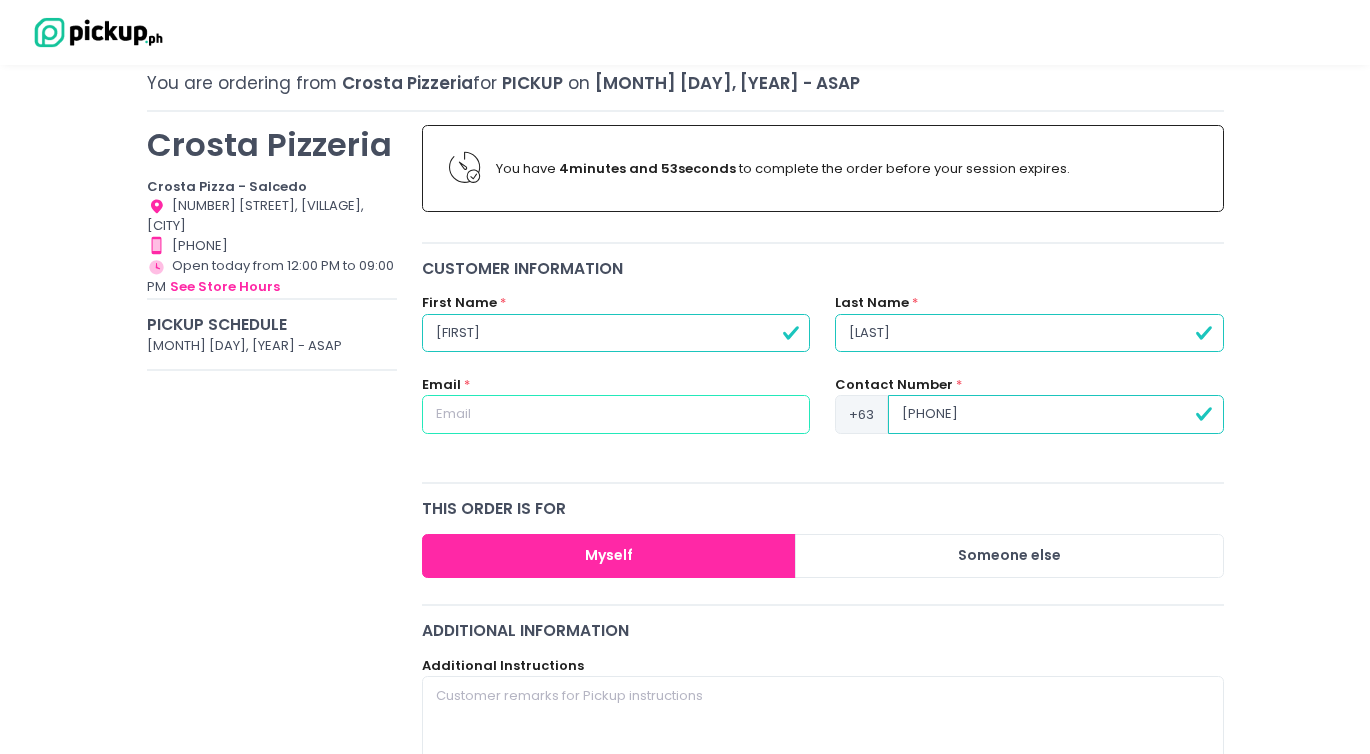 type on "[EMAIL]" 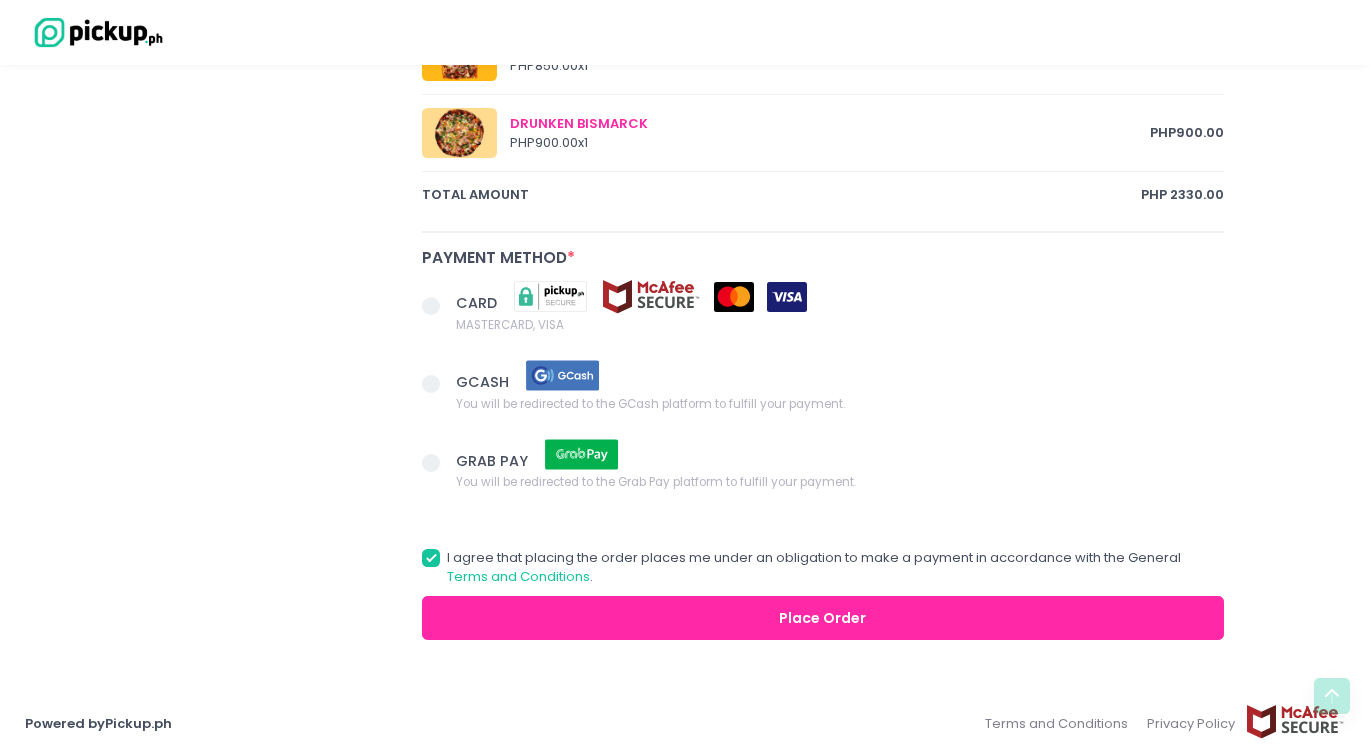 scroll, scrollTop: 1180, scrollLeft: 0, axis: vertical 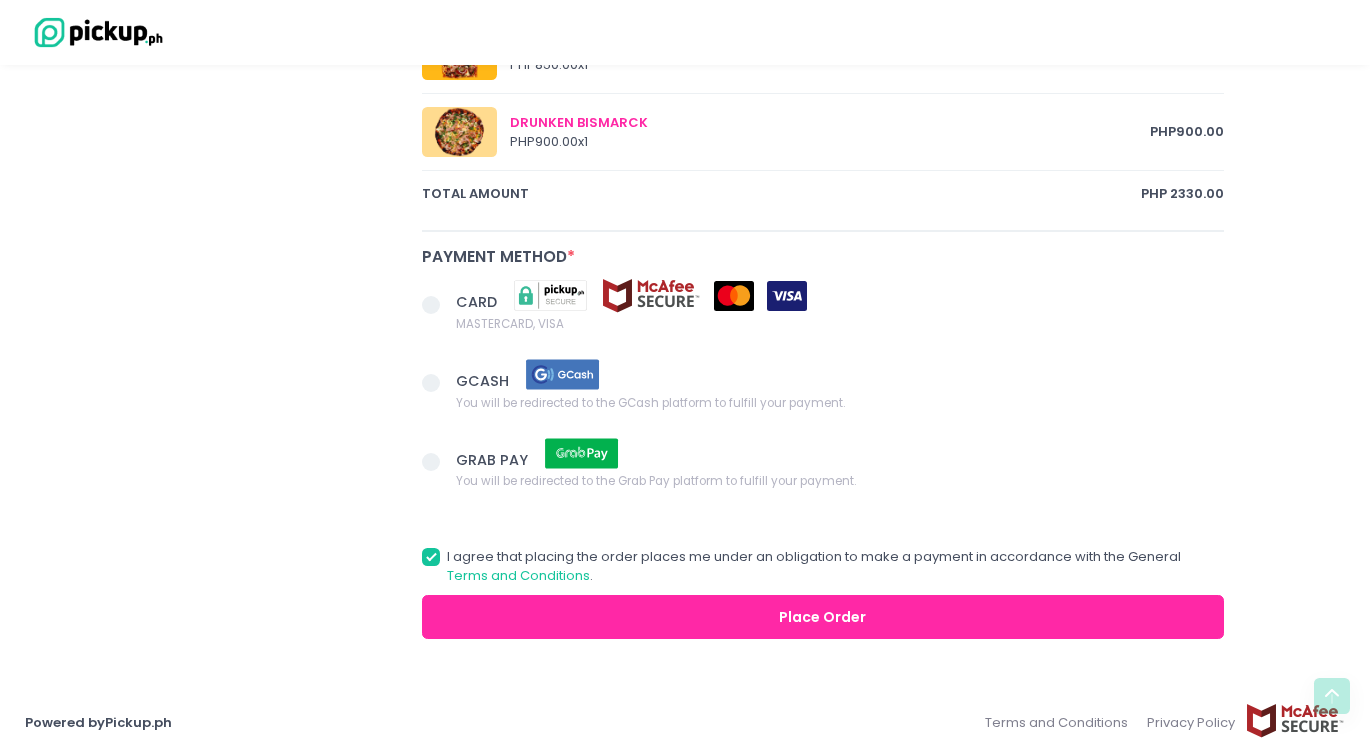 click at bounding box center [439, 306] 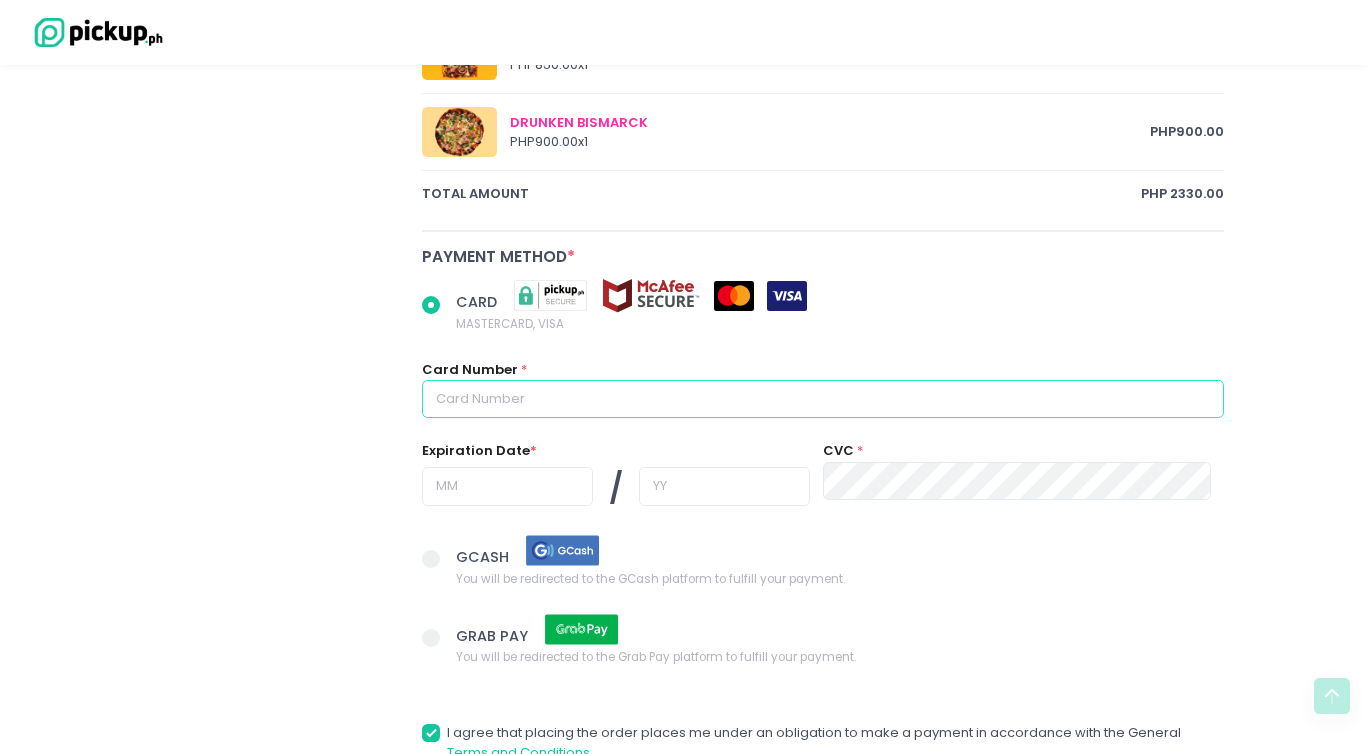 click at bounding box center (823, 399) 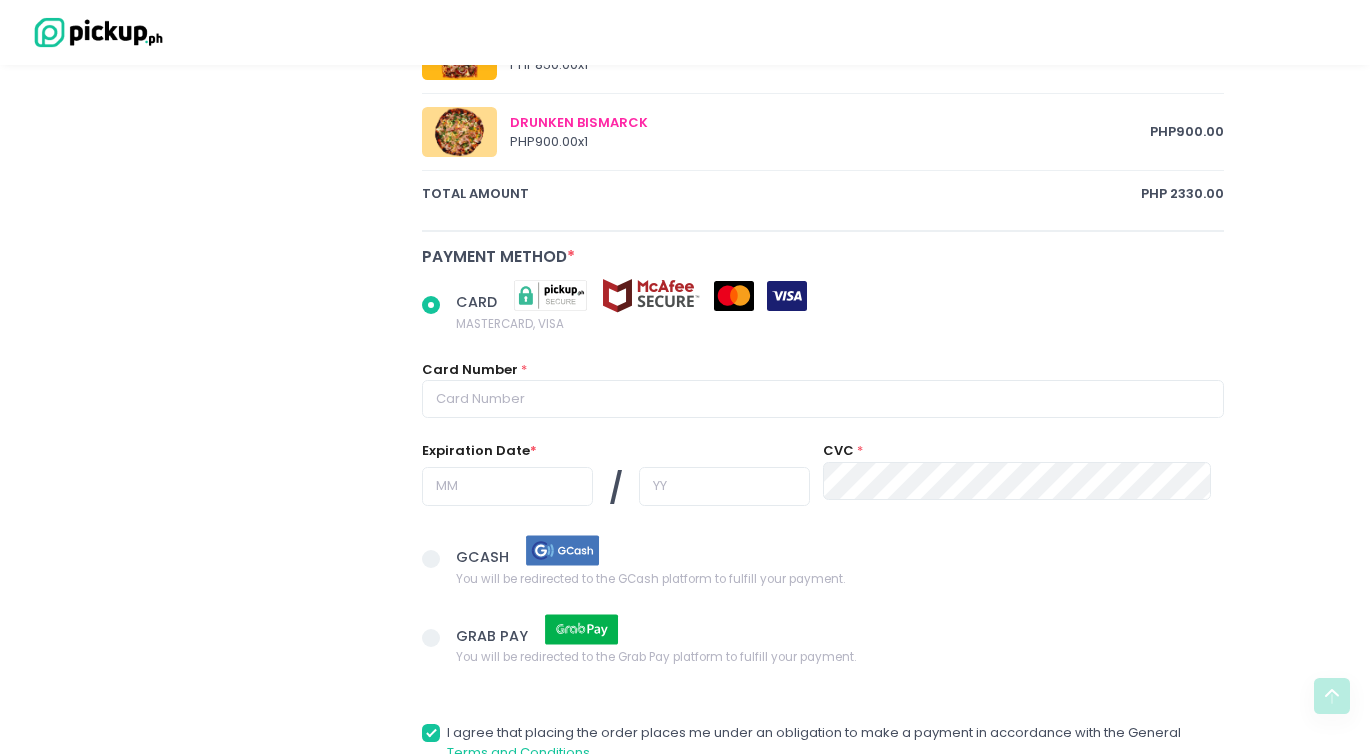 radio on "true" 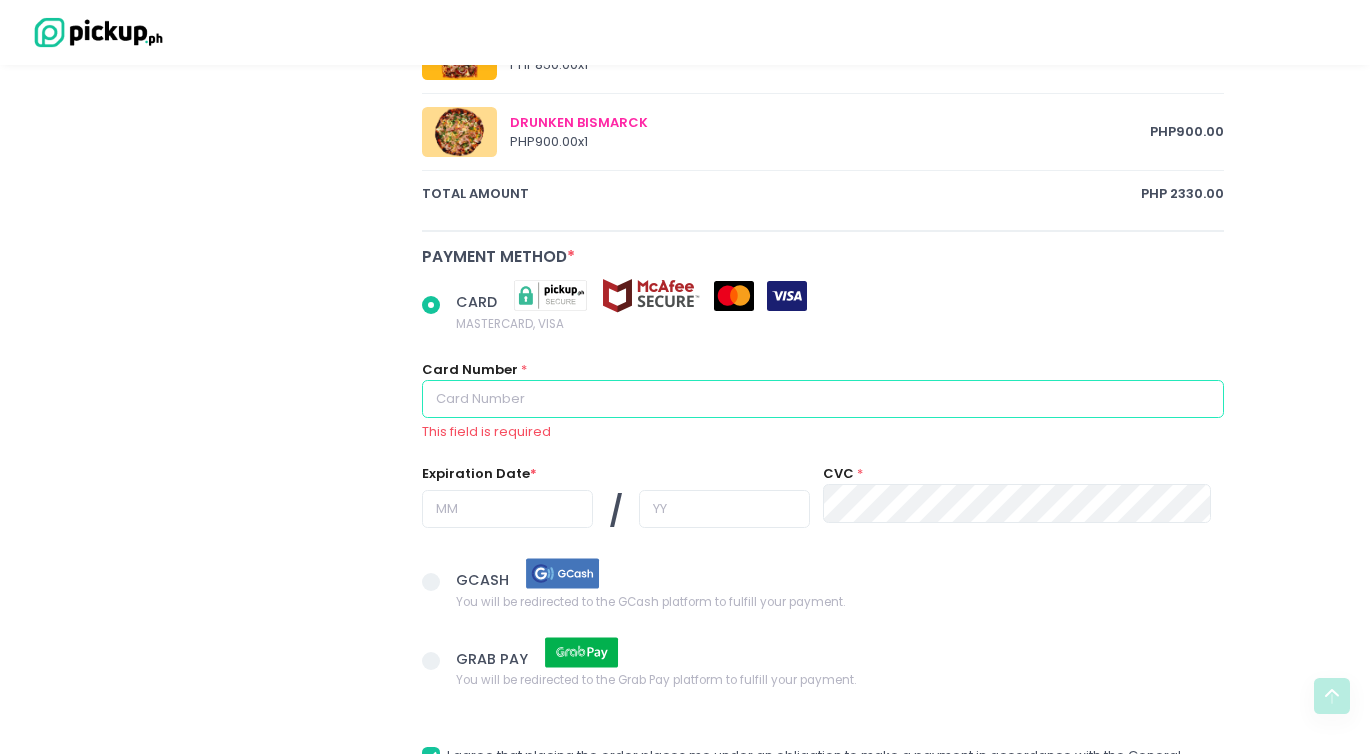 type on "[CREDIT_CARD]" 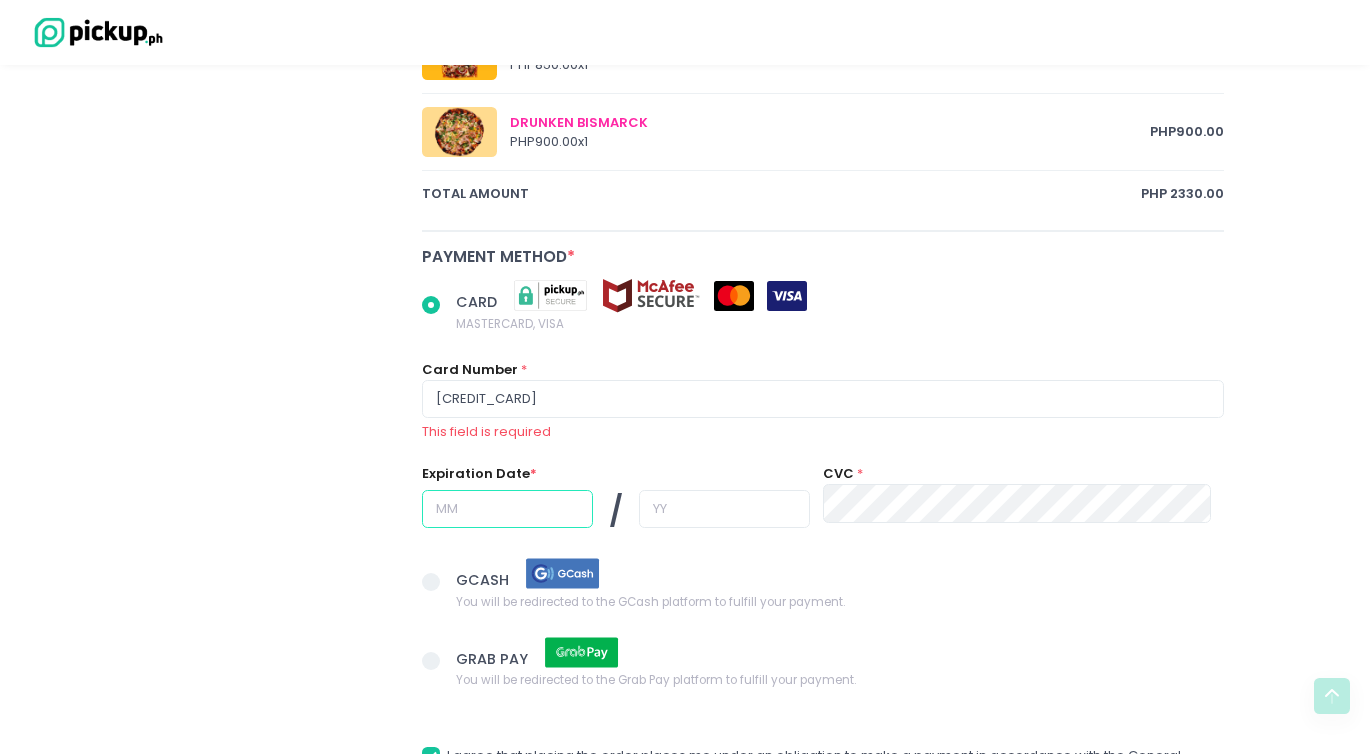 type on "07" 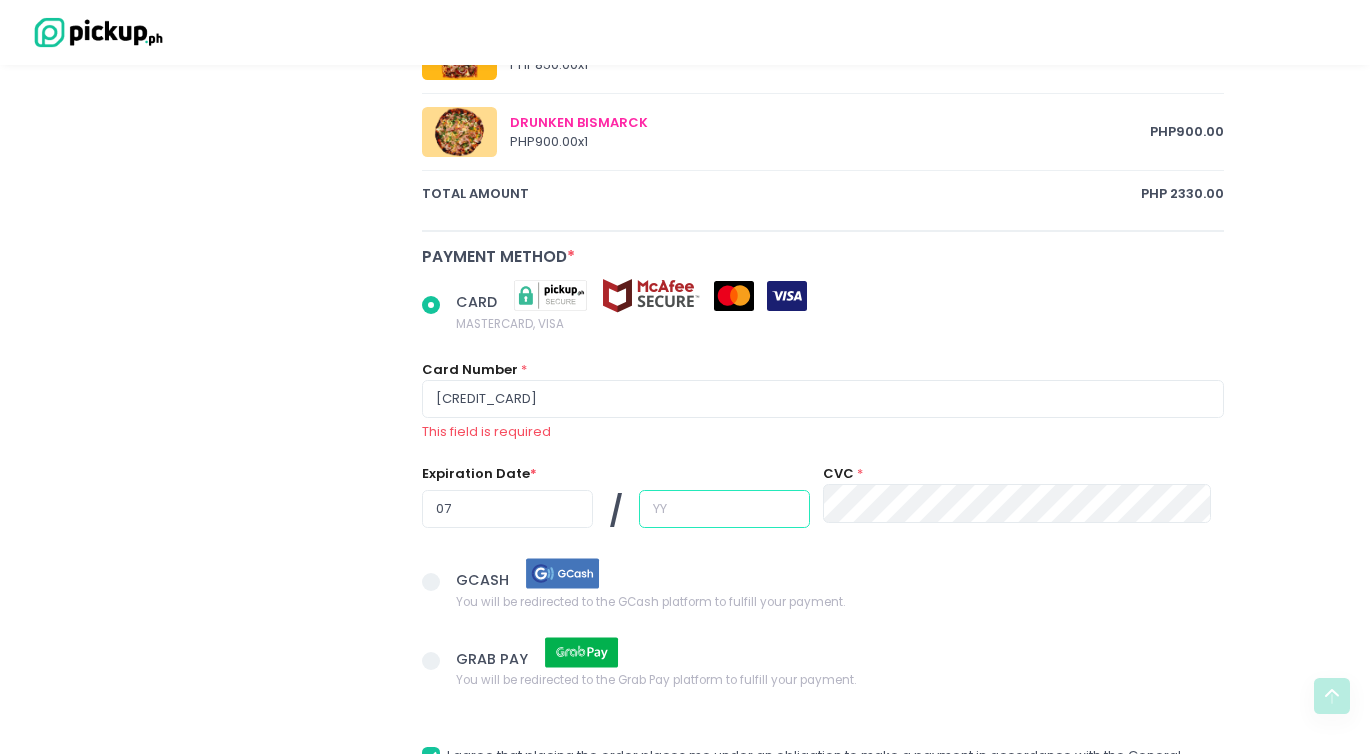 type on "29" 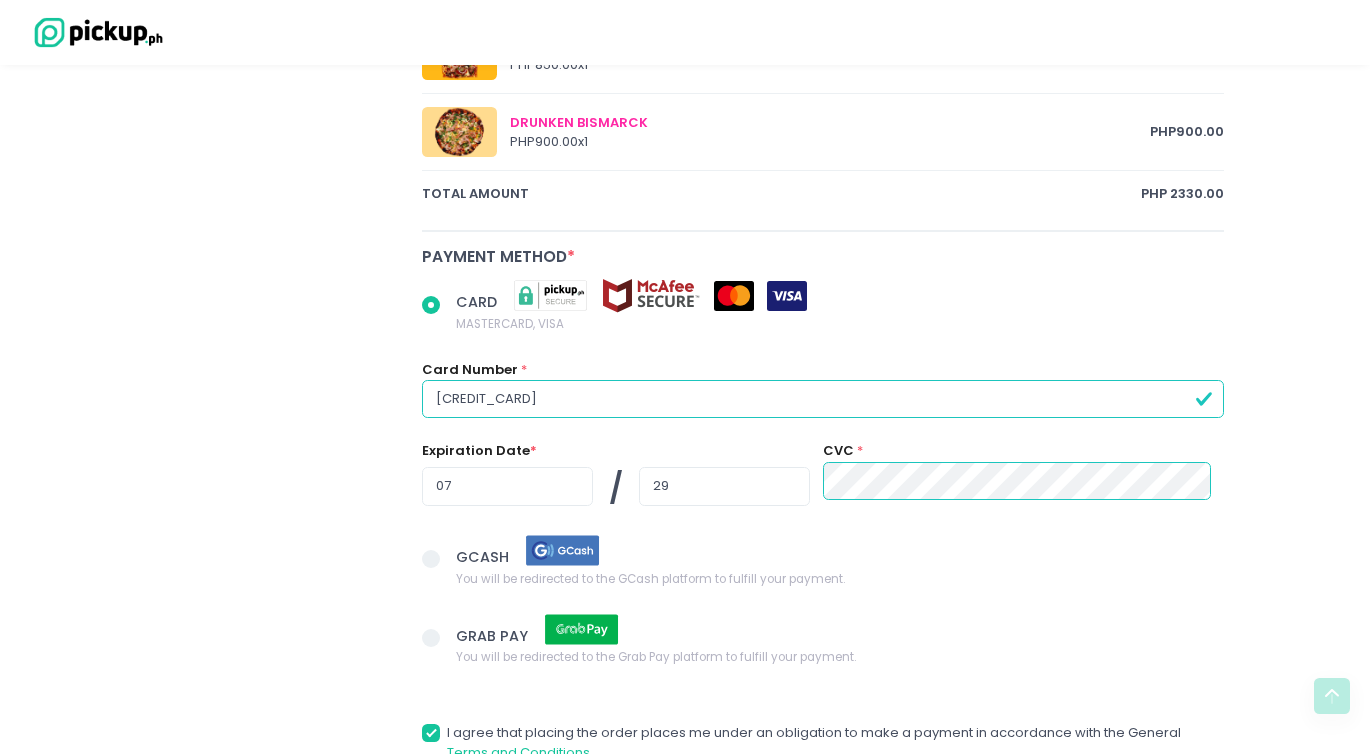 scroll, scrollTop: 1358, scrollLeft: 0, axis: vertical 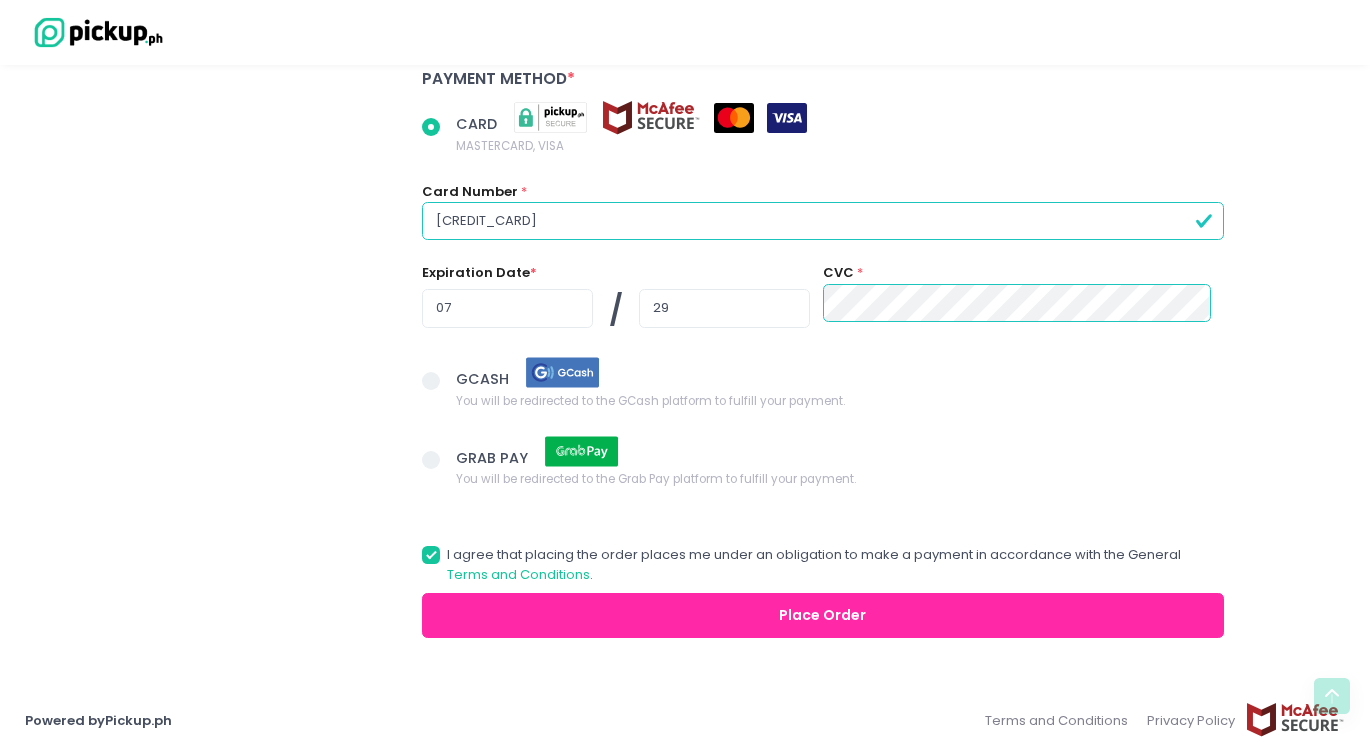 click on "Place Order" at bounding box center [823, 615] 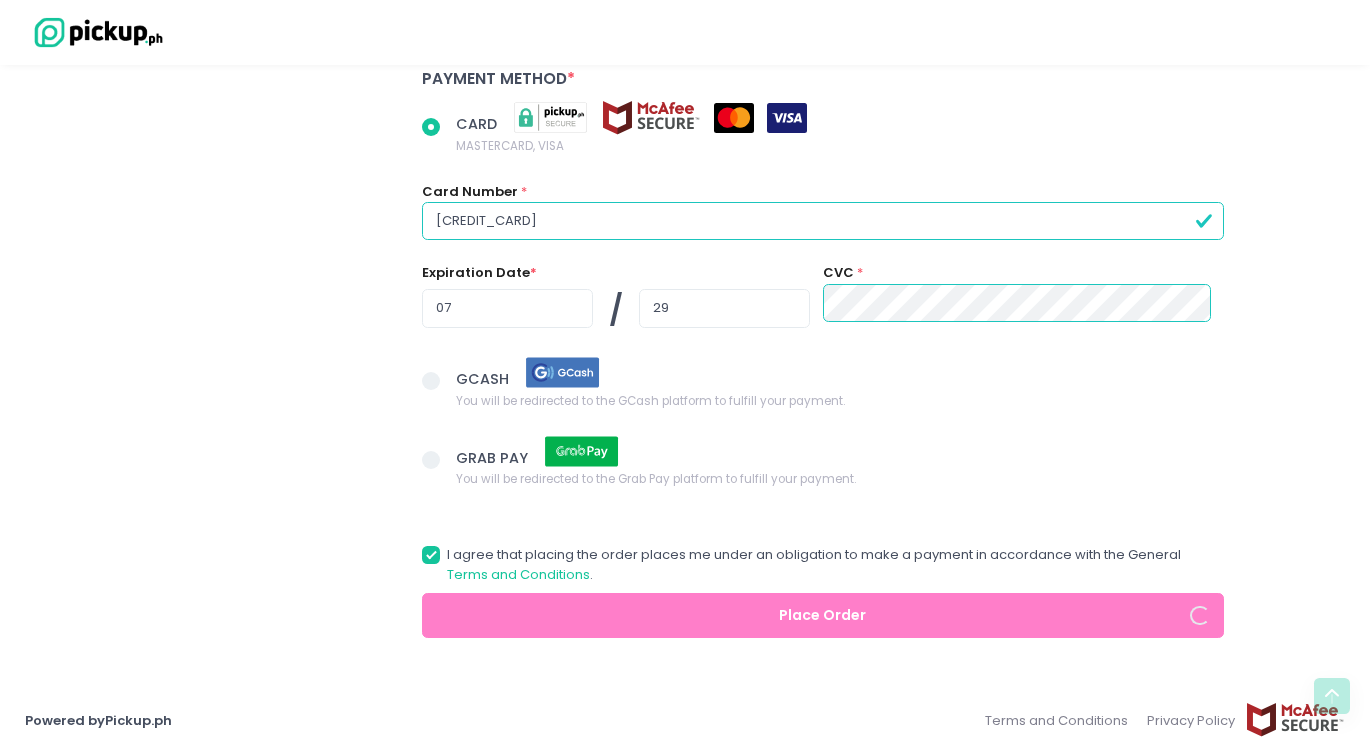 radio on "true" 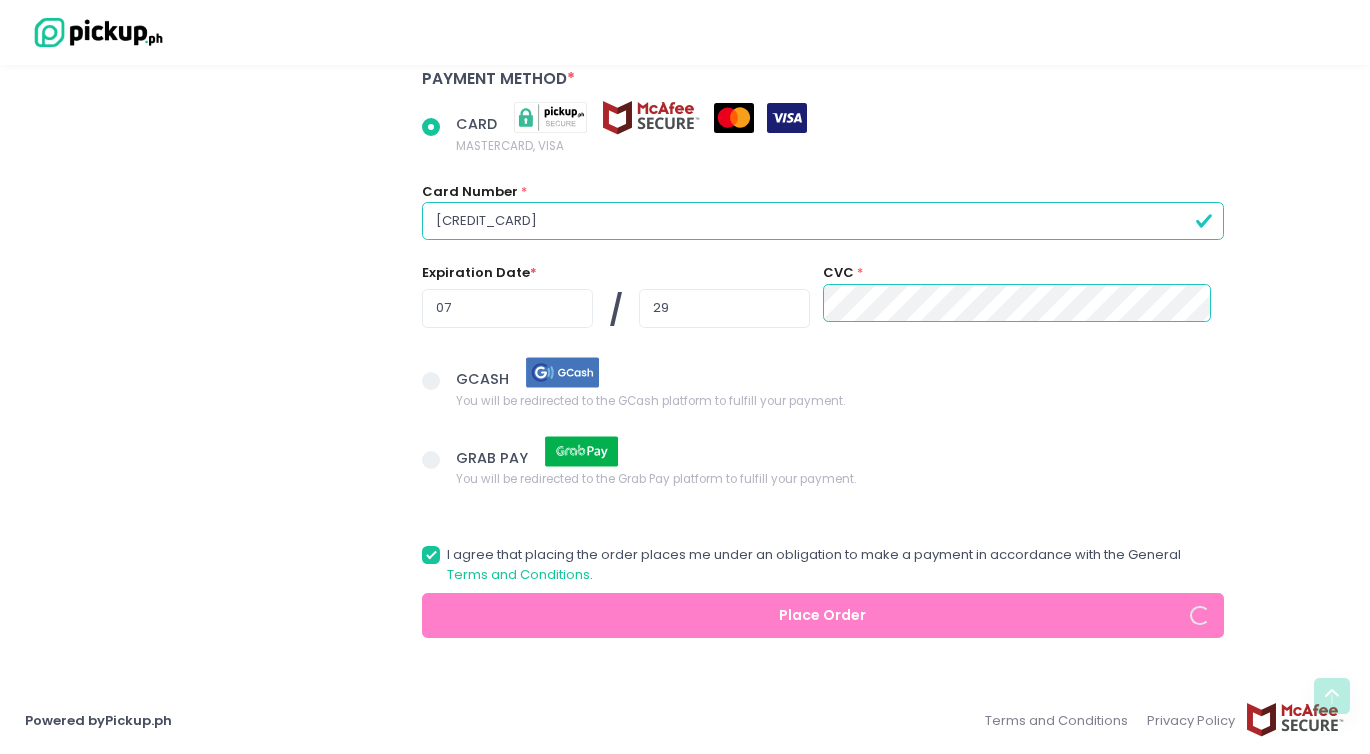 type on "[PHONE]" 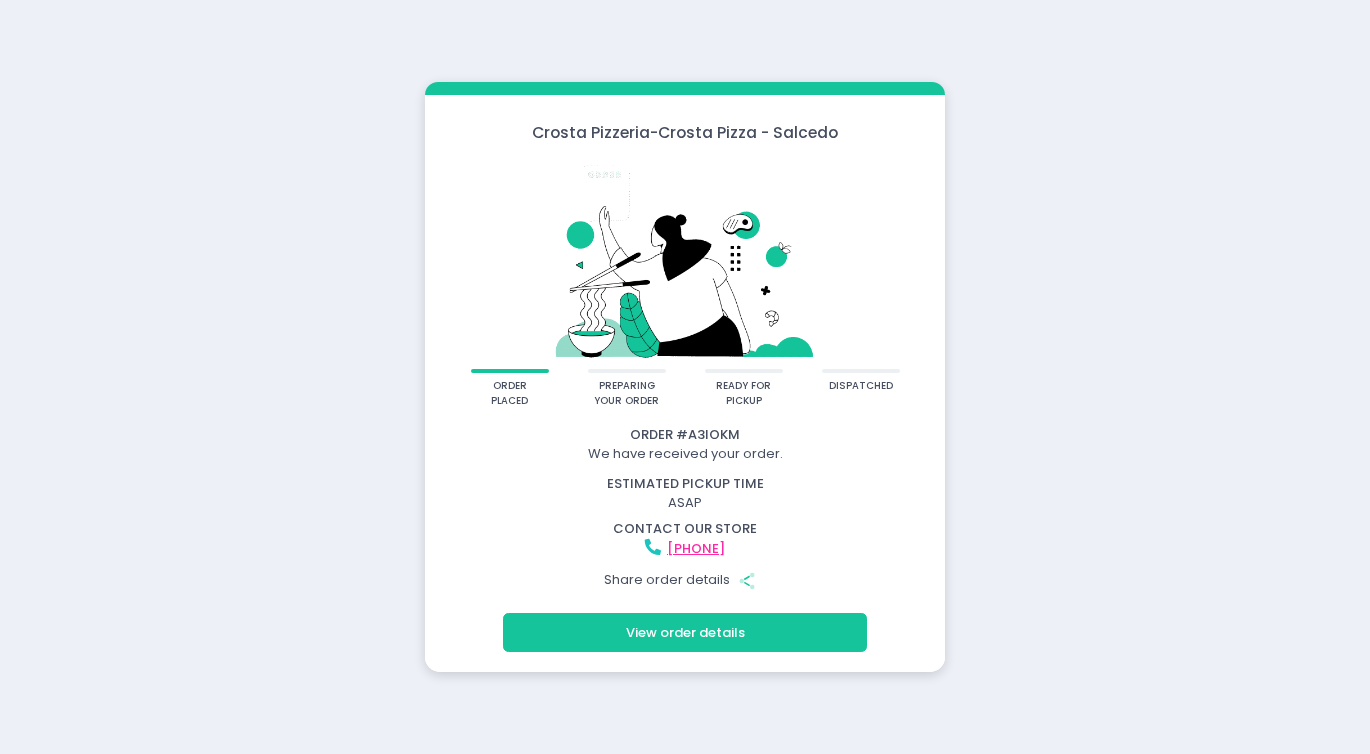 scroll, scrollTop: 0, scrollLeft: 0, axis: both 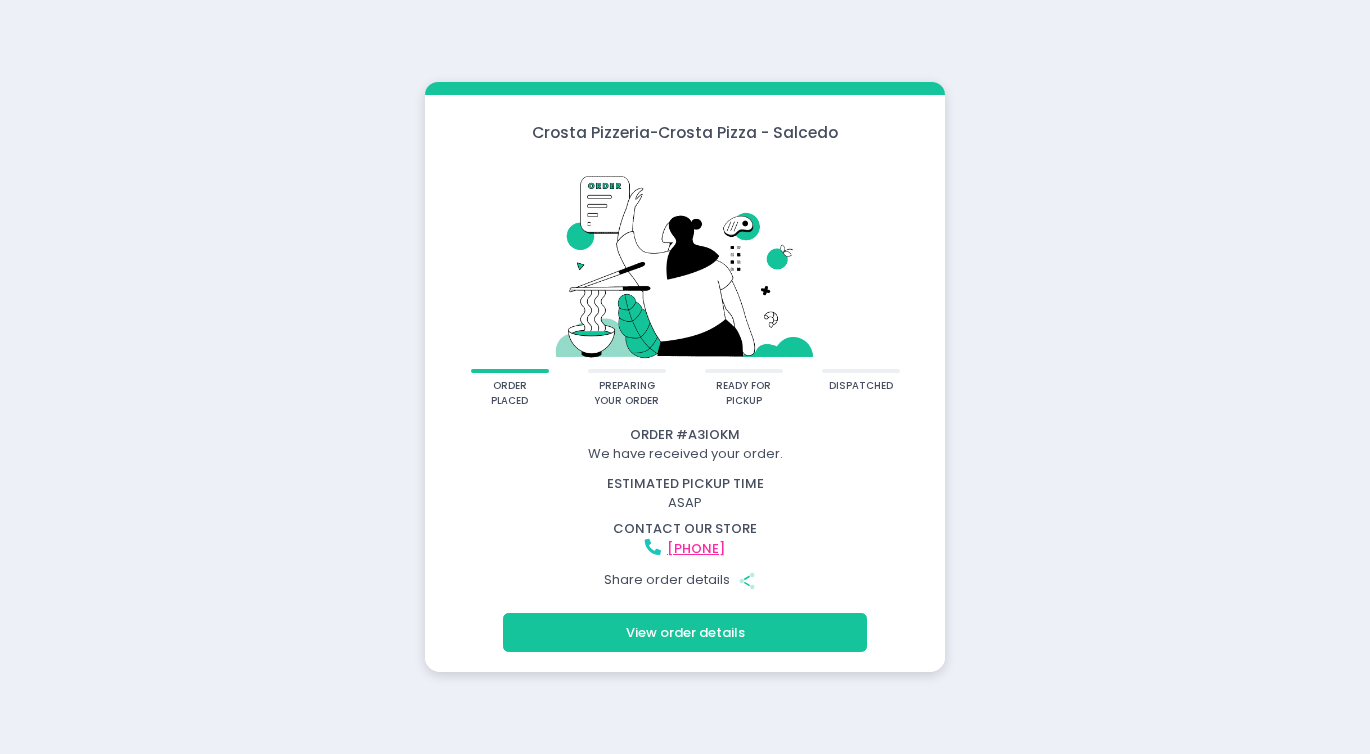 click on "View order details" at bounding box center [685, 632] 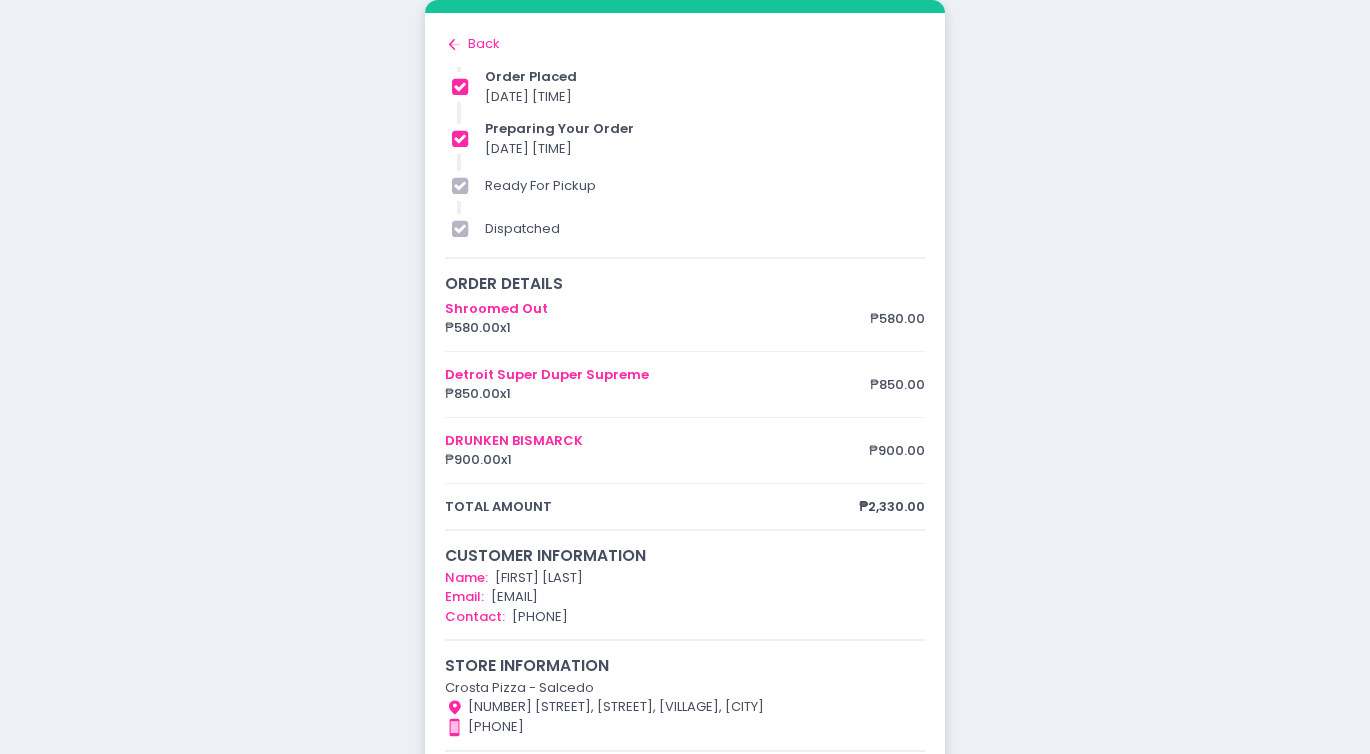 click on "preparing your order [DATE] [TIME]" at bounding box center (700, 138) 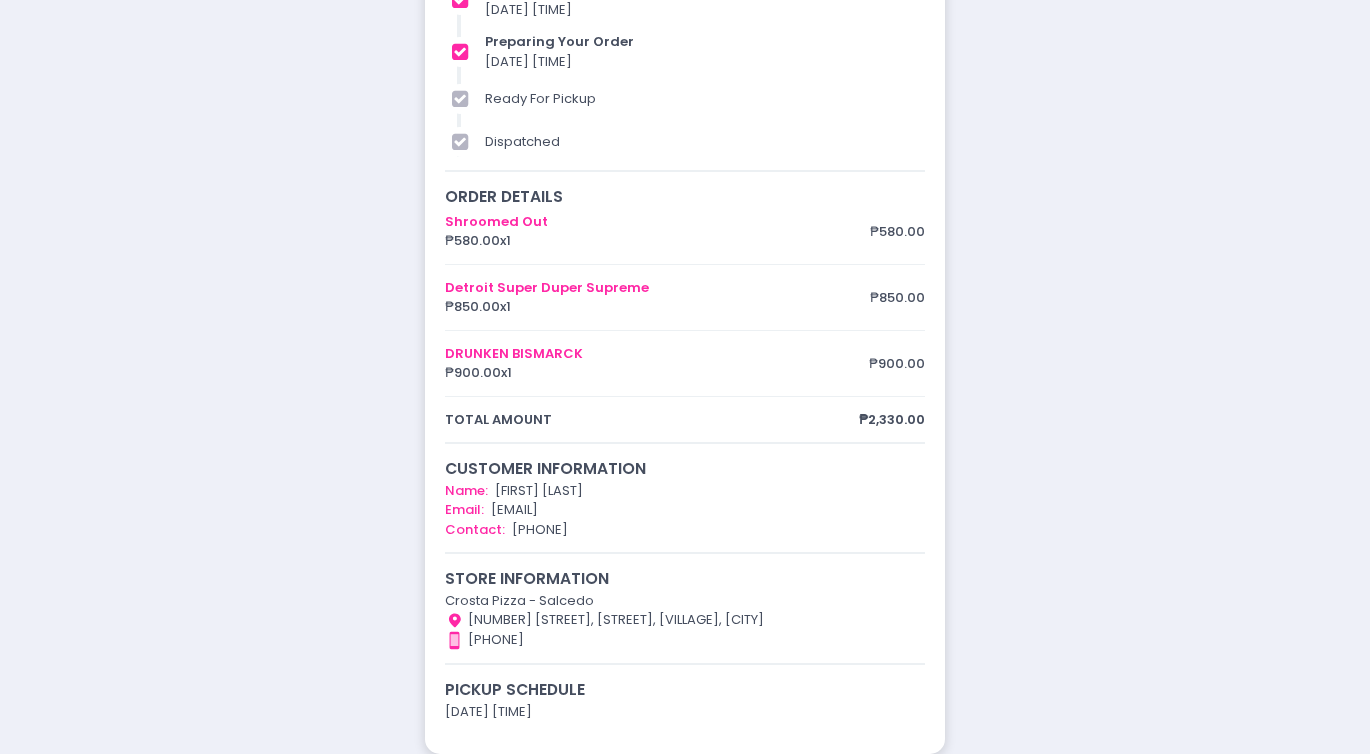 scroll, scrollTop: 0, scrollLeft: 0, axis: both 